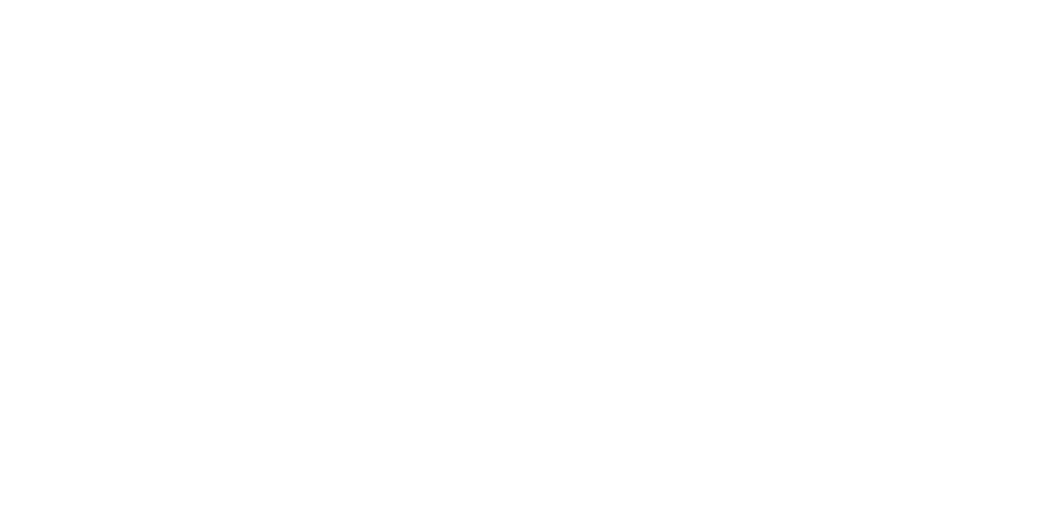 scroll, scrollTop: 0, scrollLeft: 0, axis: both 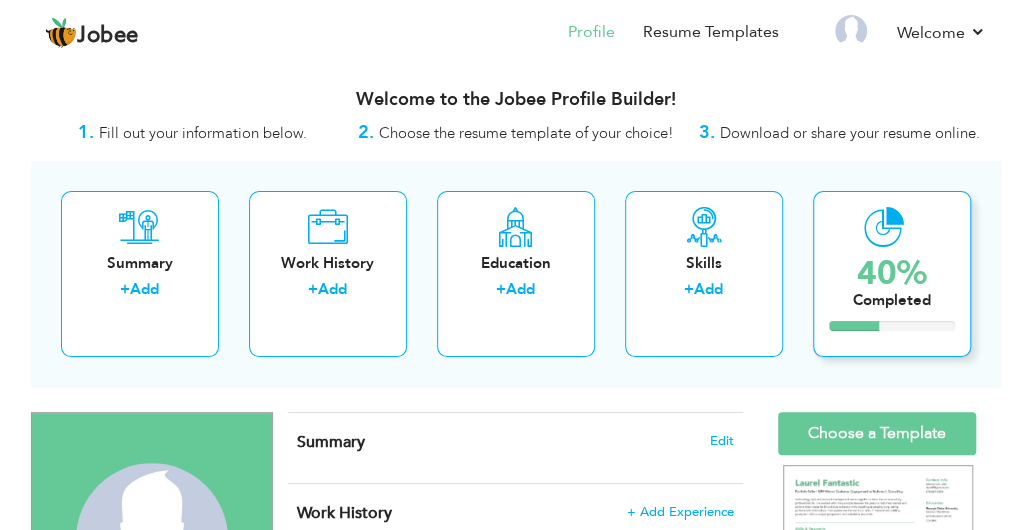 click on "40%
Completed" at bounding box center (892, 274) 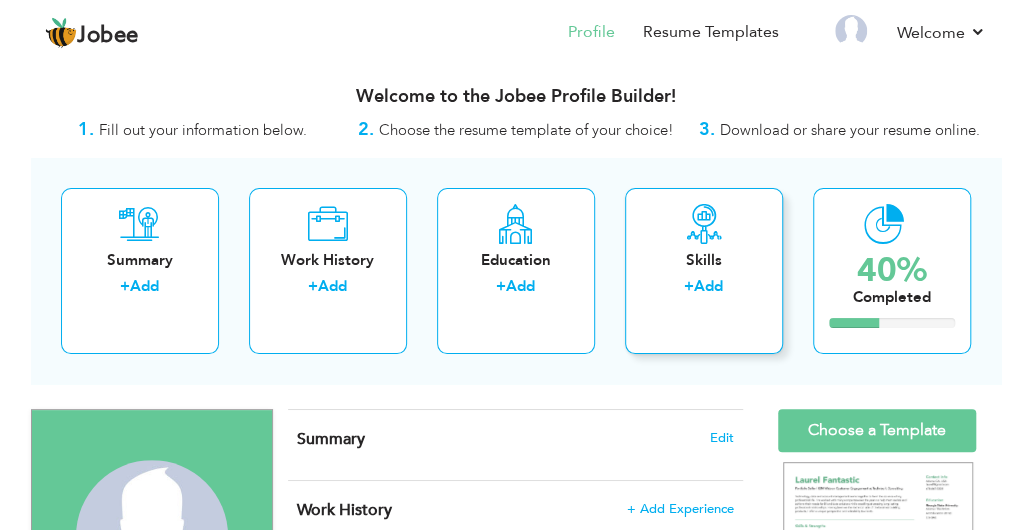 scroll, scrollTop: 0, scrollLeft: 0, axis: both 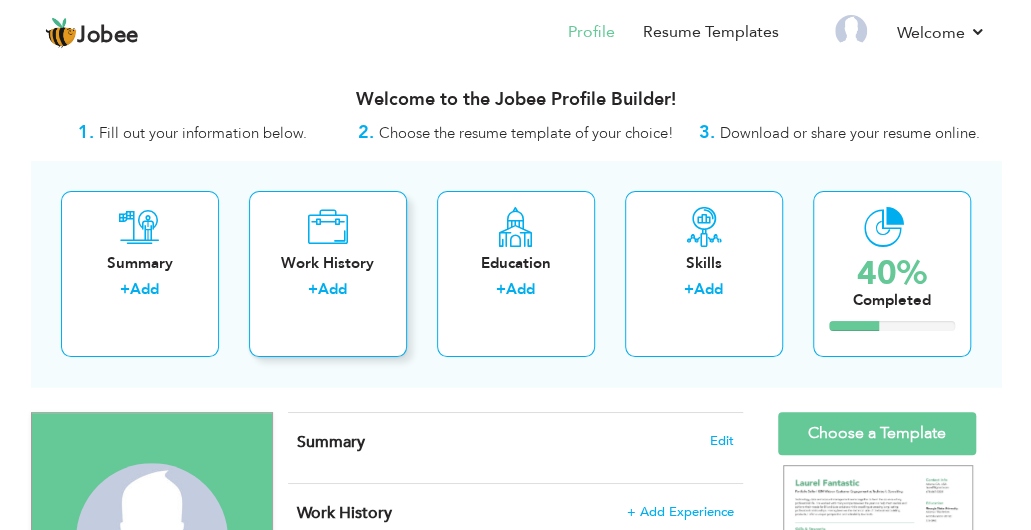 click on "Add" at bounding box center (332, 289) 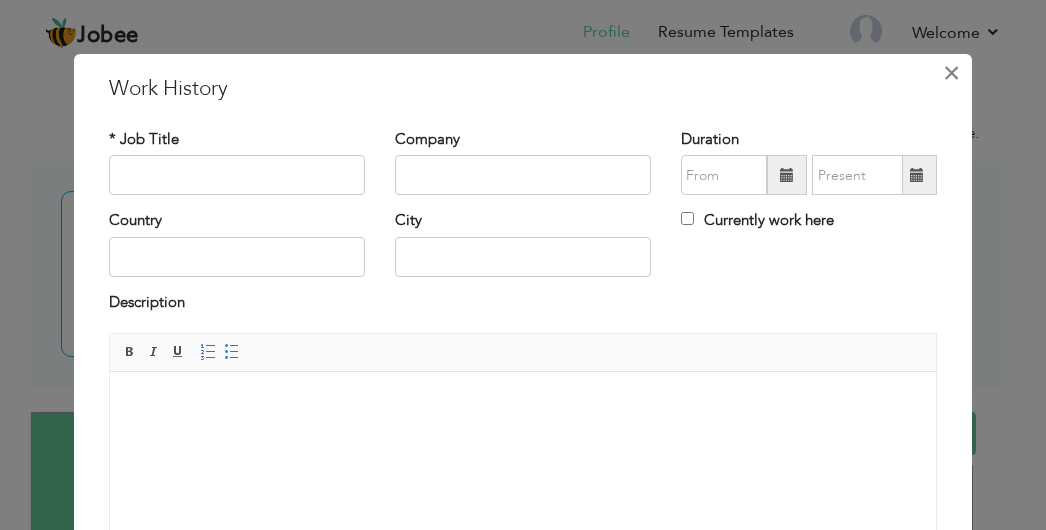 click on "×" at bounding box center [951, 73] 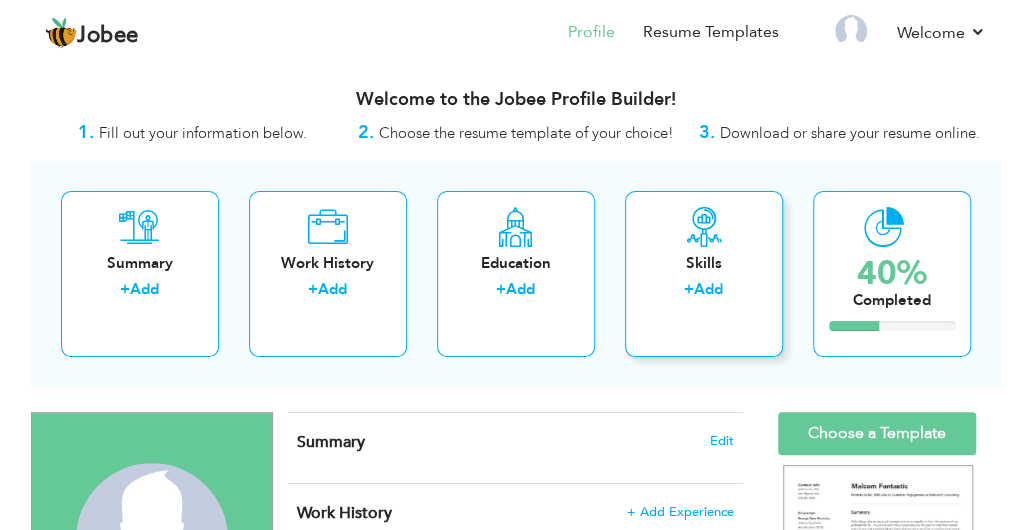 click on "Skills
+  Add" at bounding box center (704, 274) 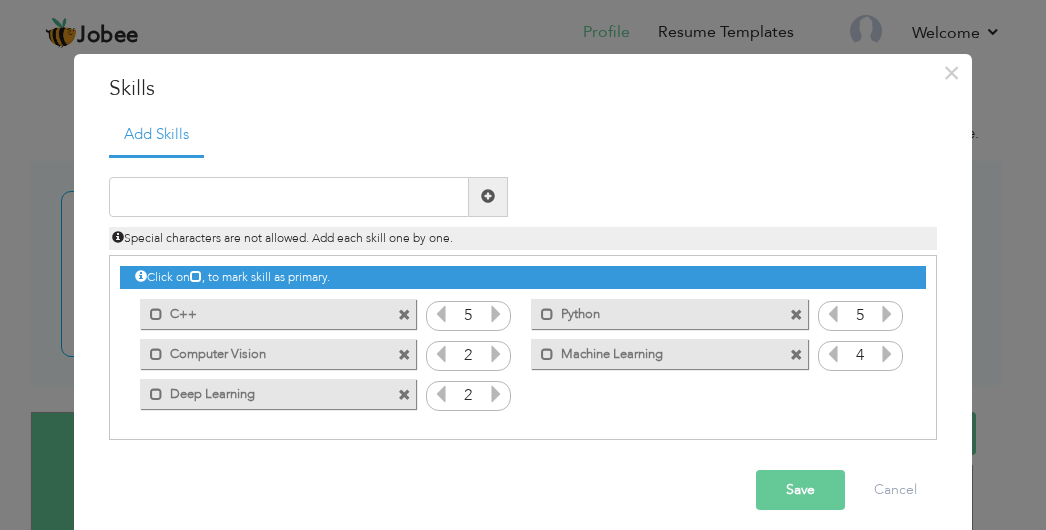 click on "Save" at bounding box center (800, 490) 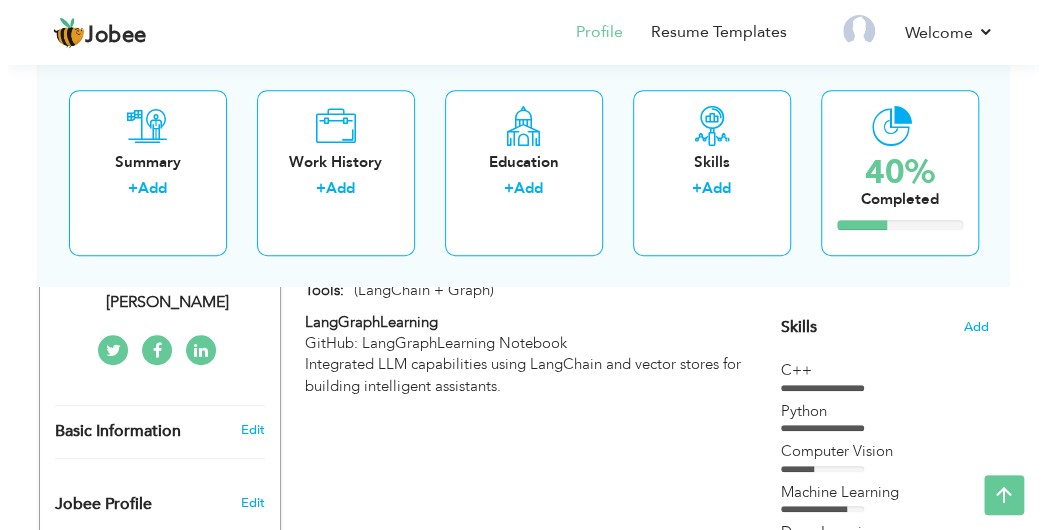 scroll, scrollTop: 431, scrollLeft: 0, axis: vertical 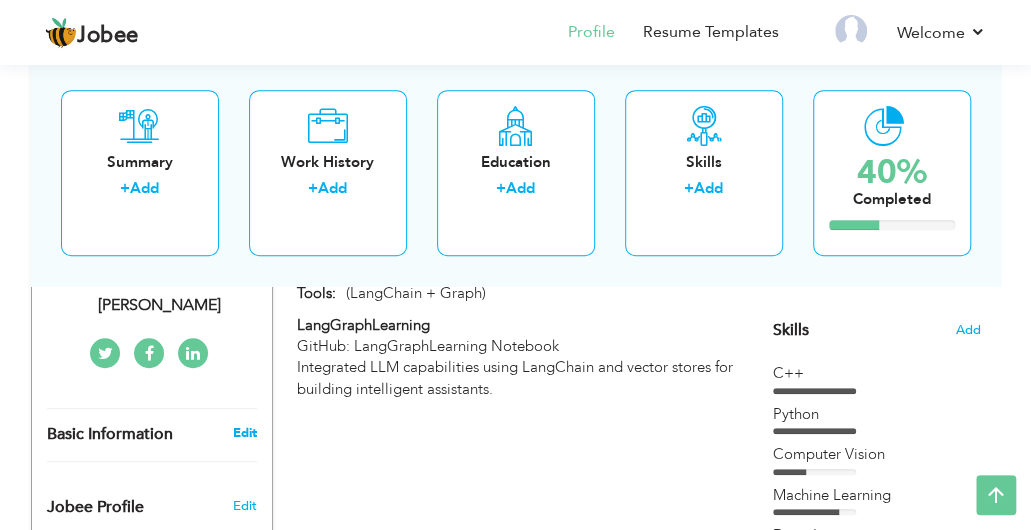 click on "Edit" at bounding box center [245, 433] 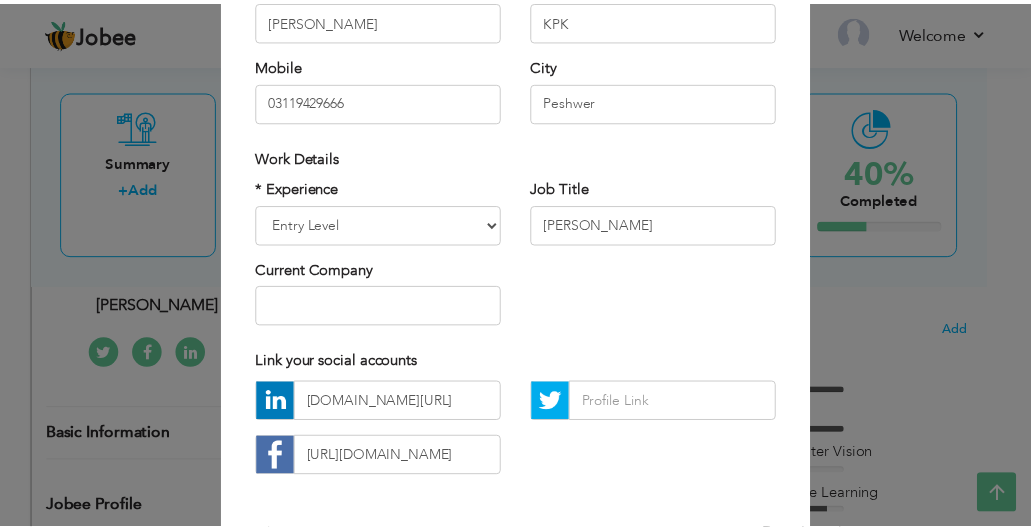 scroll, scrollTop: 361, scrollLeft: 0, axis: vertical 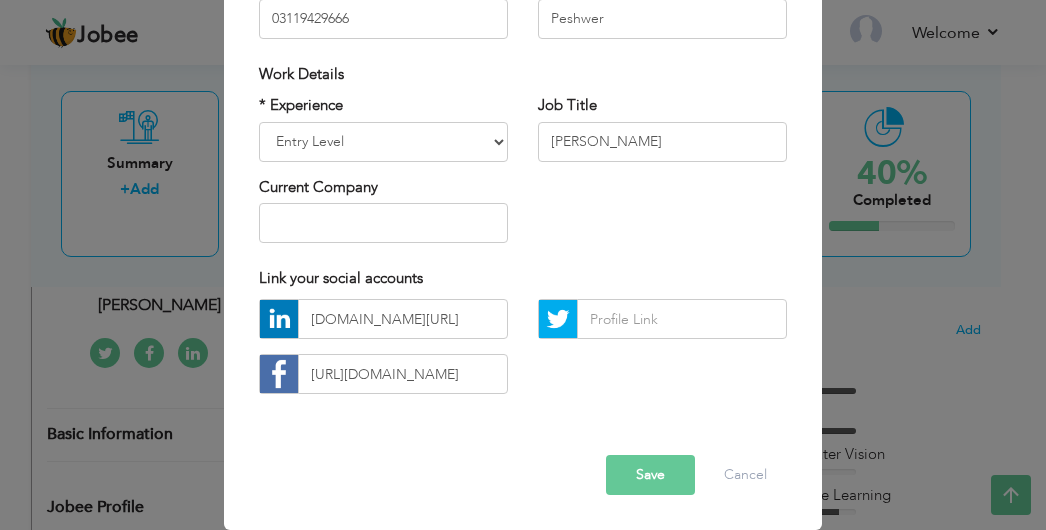 click on "Save" at bounding box center (650, 475) 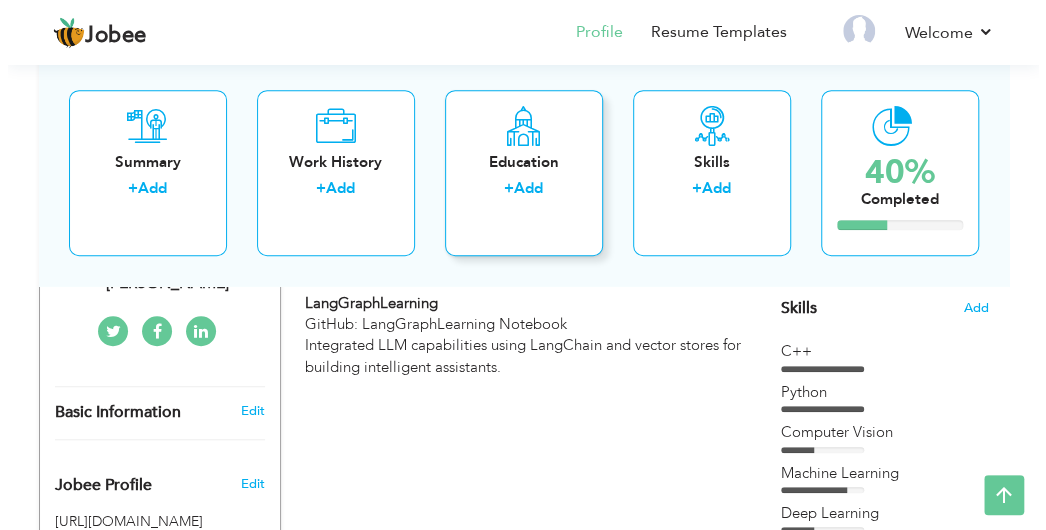 scroll, scrollTop: 452, scrollLeft: 0, axis: vertical 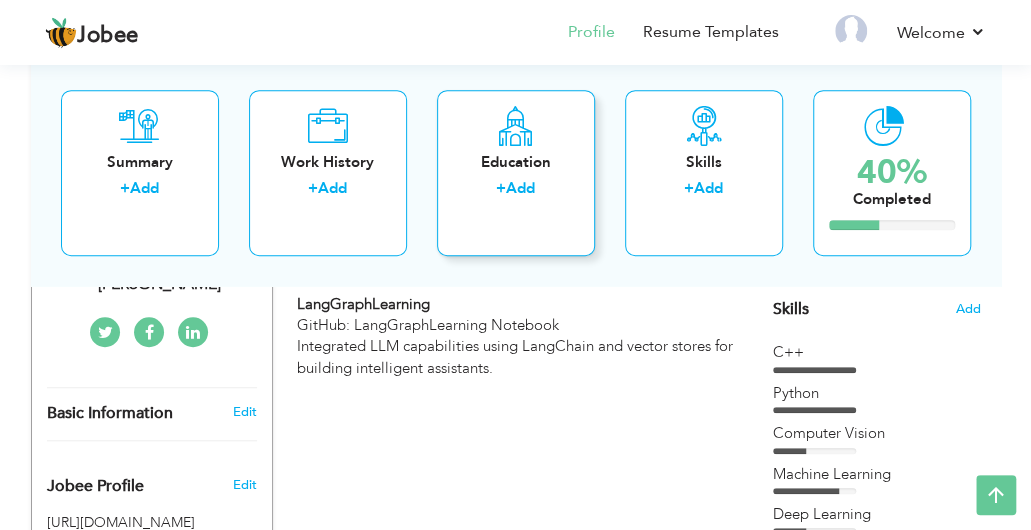 click on "Education
+  Add" at bounding box center [516, 173] 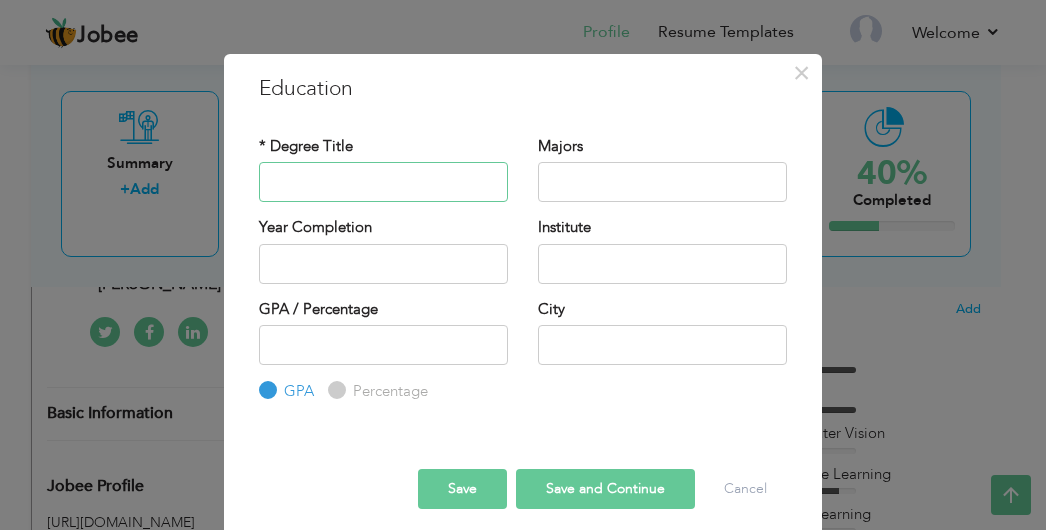 click at bounding box center [383, 182] 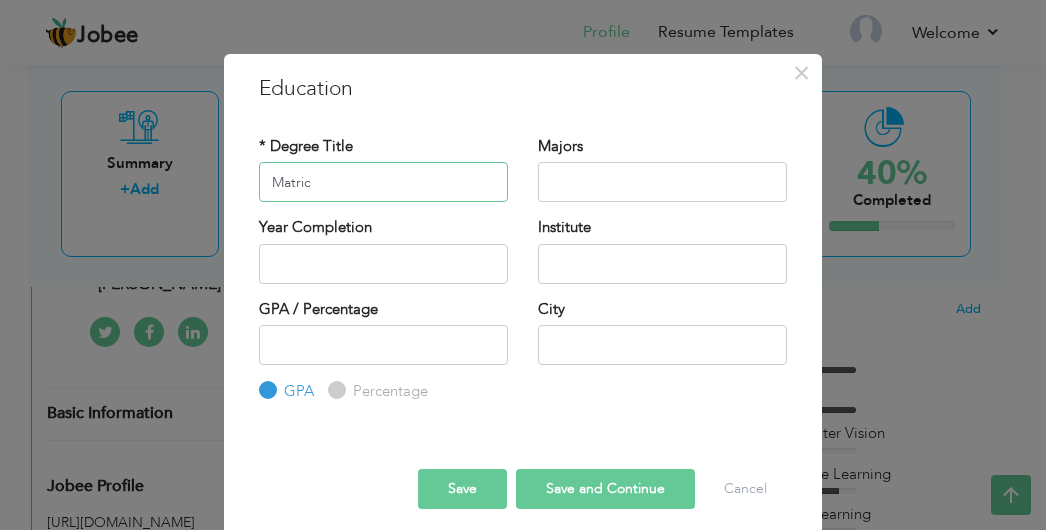 type on "Matric" 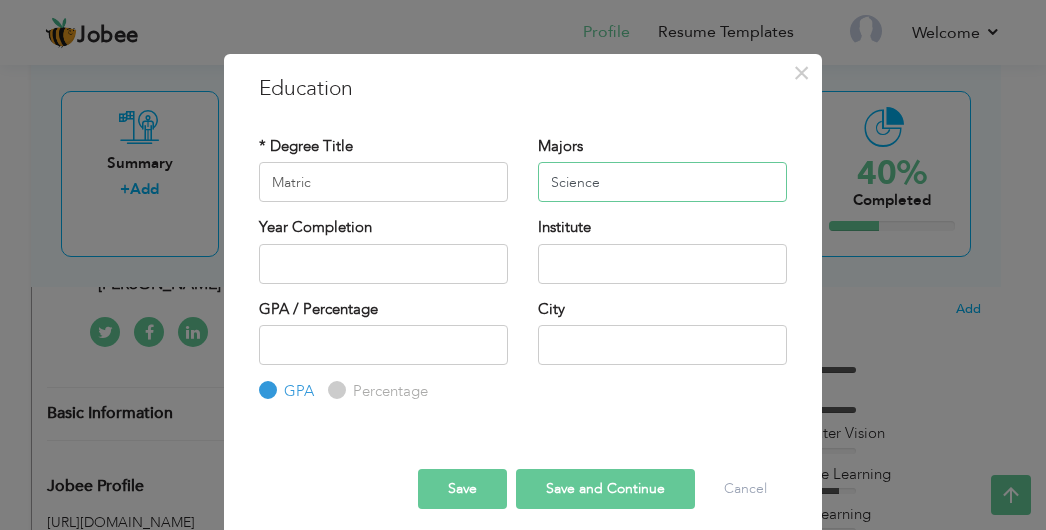 type on "Science" 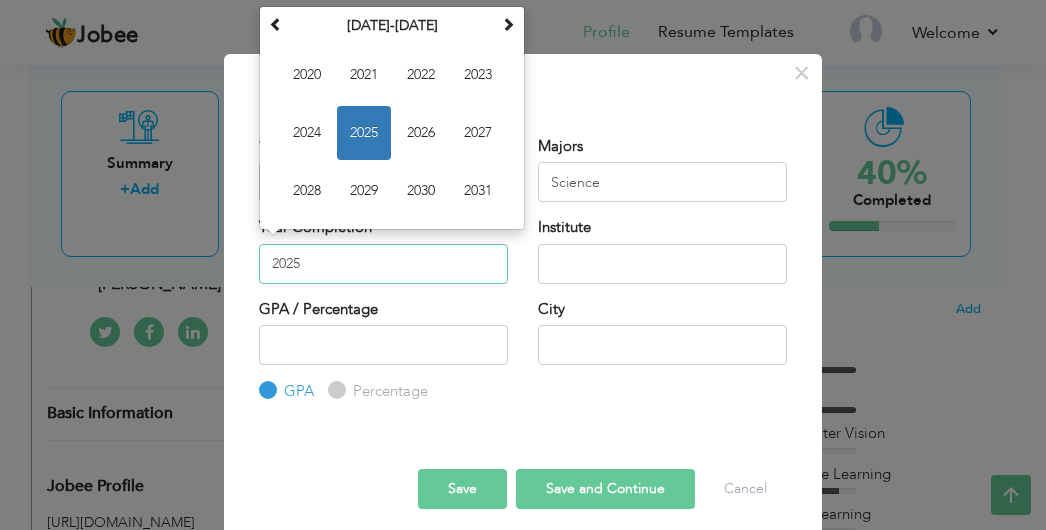 click on "2025" at bounding box center [383, 264] 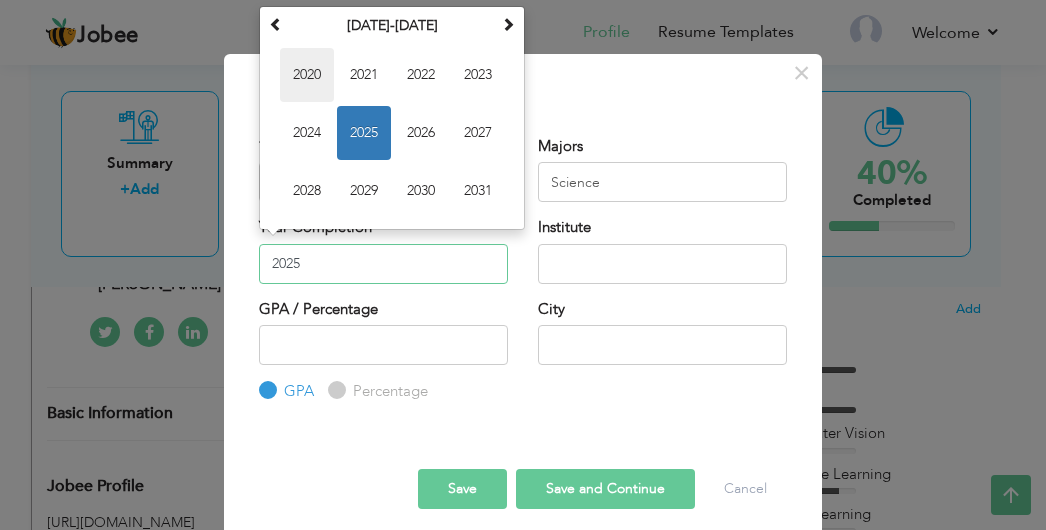 click on "2020" at bounding box center [307, 75] 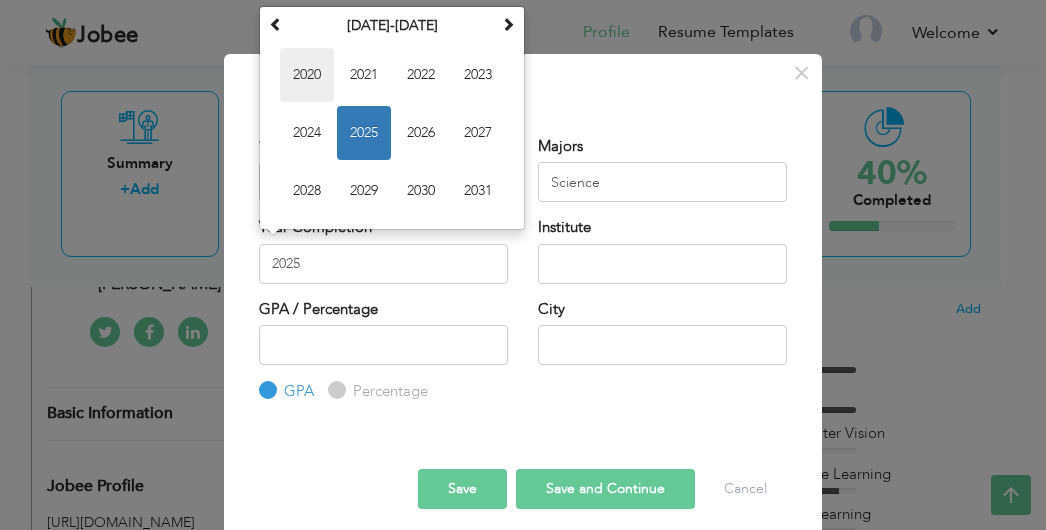 type on "2020" 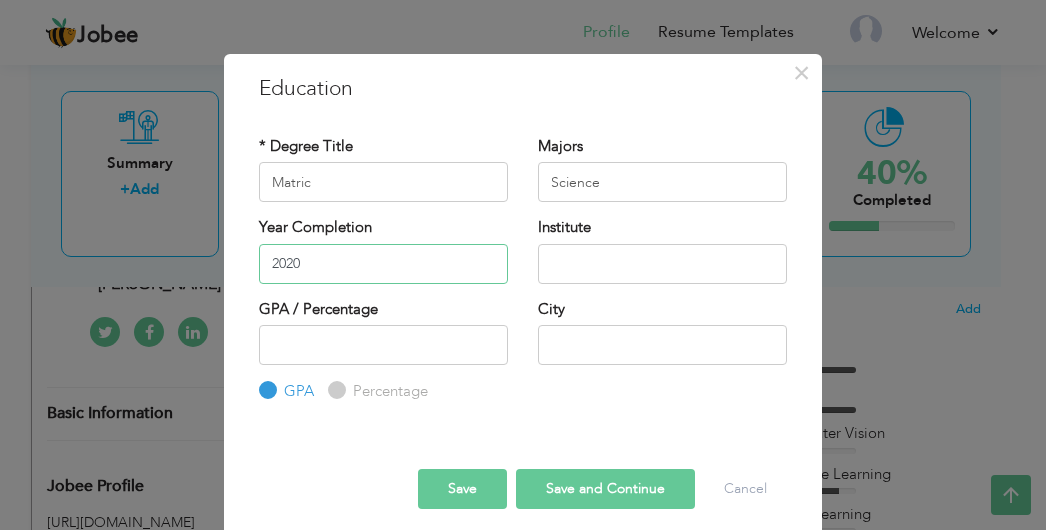 click on "2020" at bounding box center [383, 264] 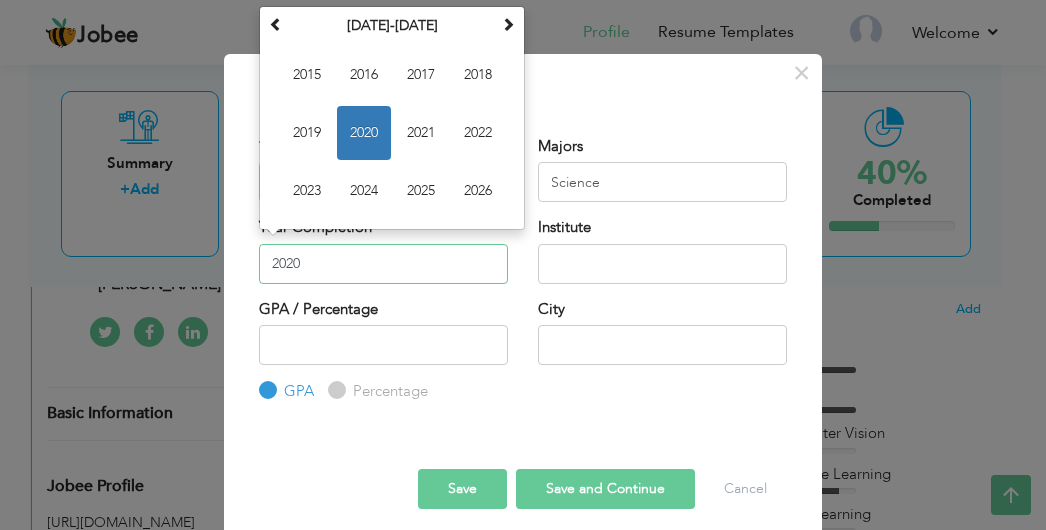 drag, startPoint x: 316, startPoint y: 250, endPoint x: 314, endPoint y: 275, distance: 25.079872 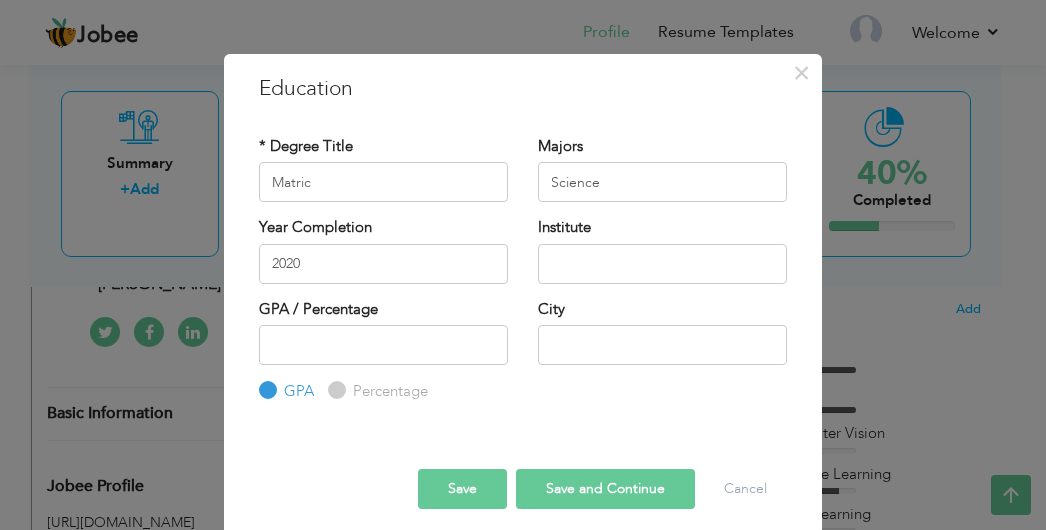 click on "Institute" at bounding box center (662, 250) 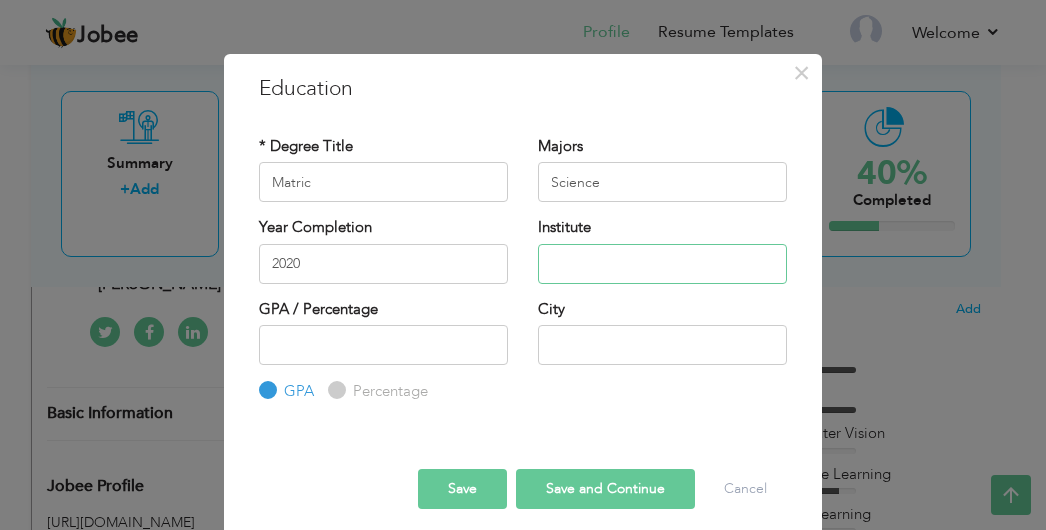 click at bounding box center (662, 264) 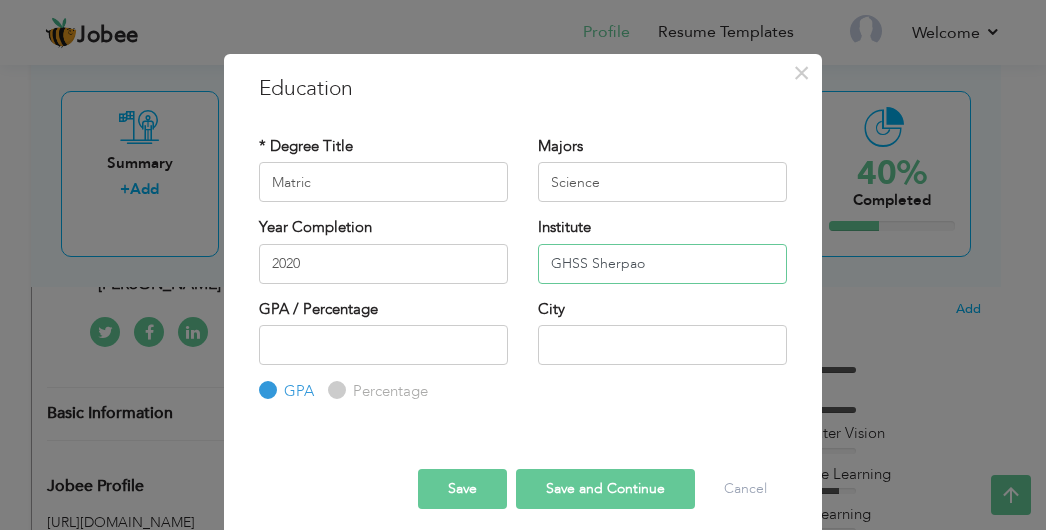 scroll, scrollTop: 14, scrollLeft: 0, axis: vertical 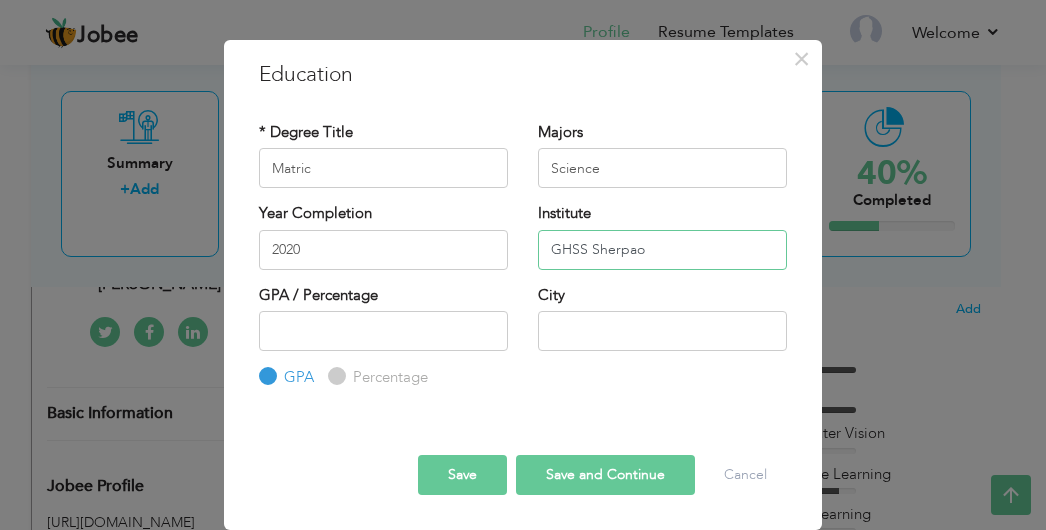 type on "GHSS Sherpao" 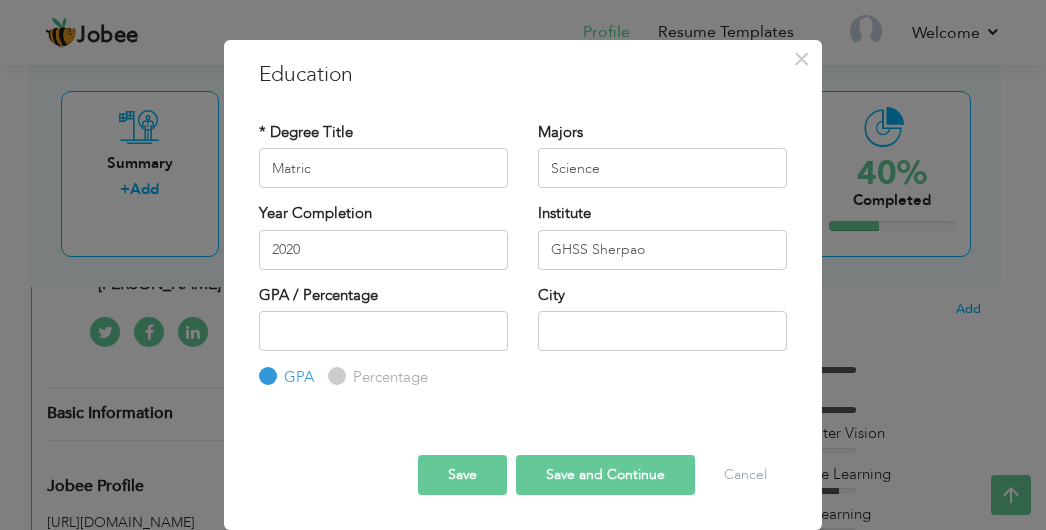 click on "Percentage" at bounding box center (334, 376) 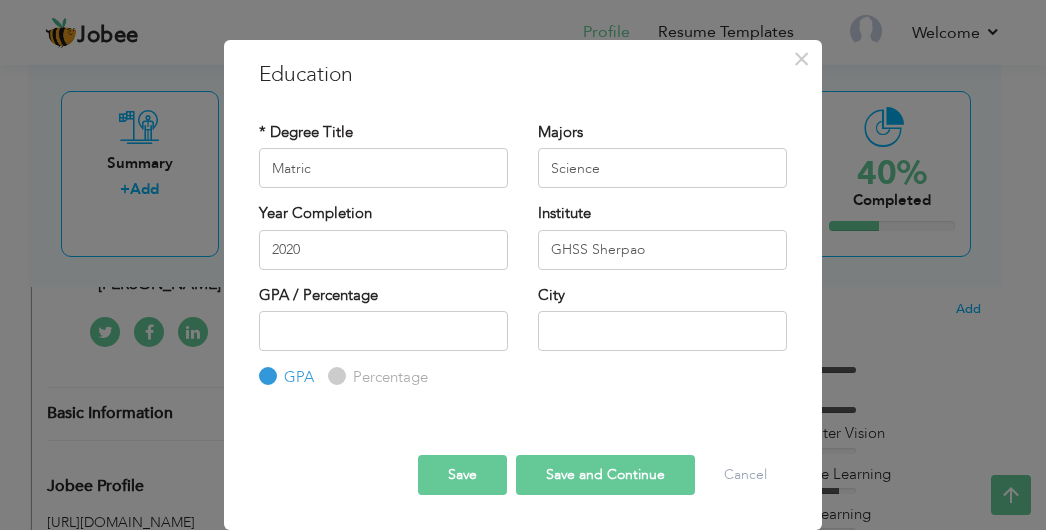 radio on "true" 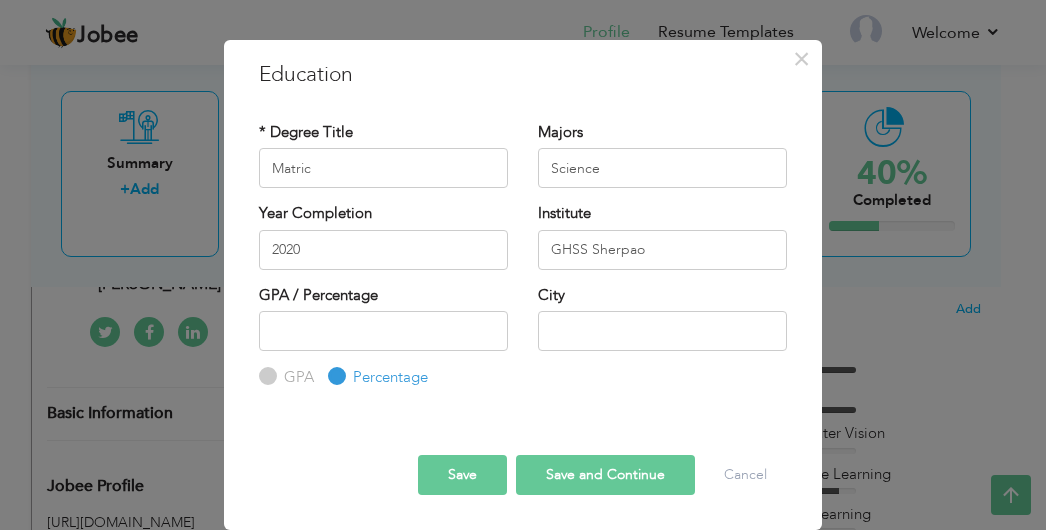 click on "Majors
Science" at bounding box center (662, 155) 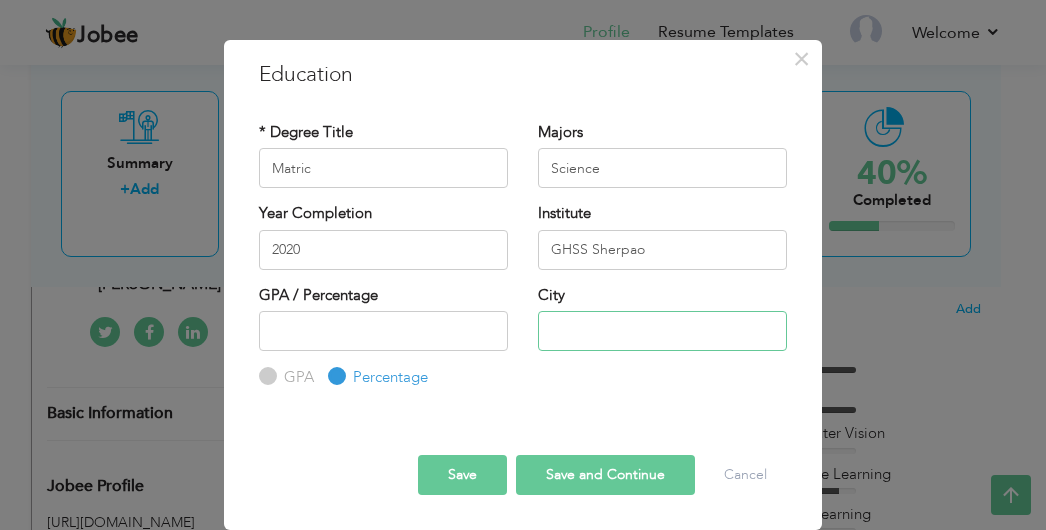 click at bounding box center [662, 331] 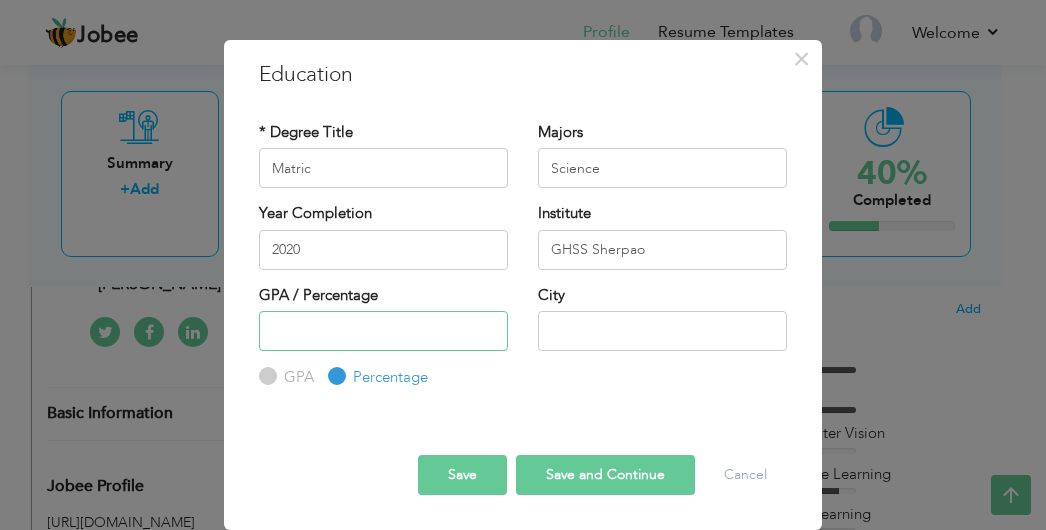 click at bounding box center (383, 331) 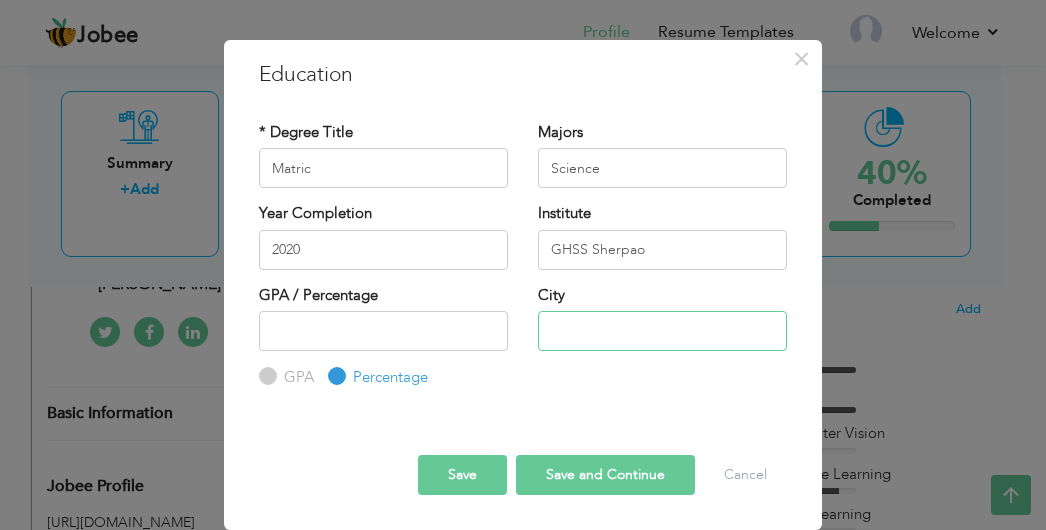 click at bounding box center [662, 331] 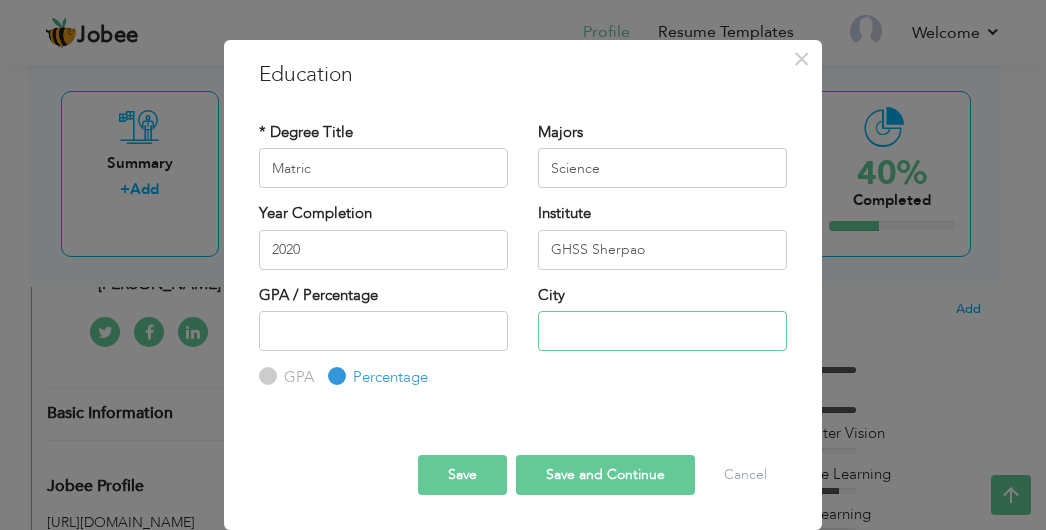 type on "CHARSADDA" 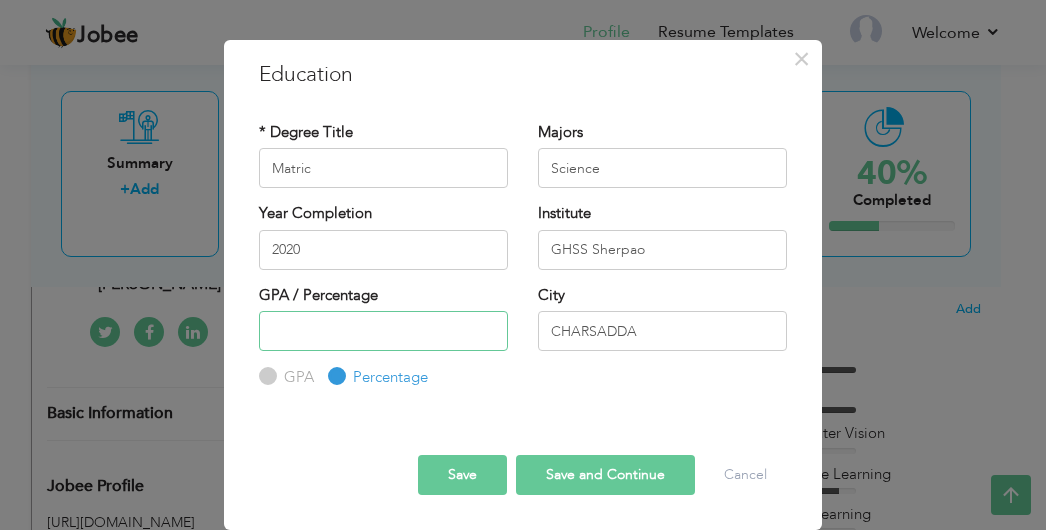click at bounding box center (383, 331) 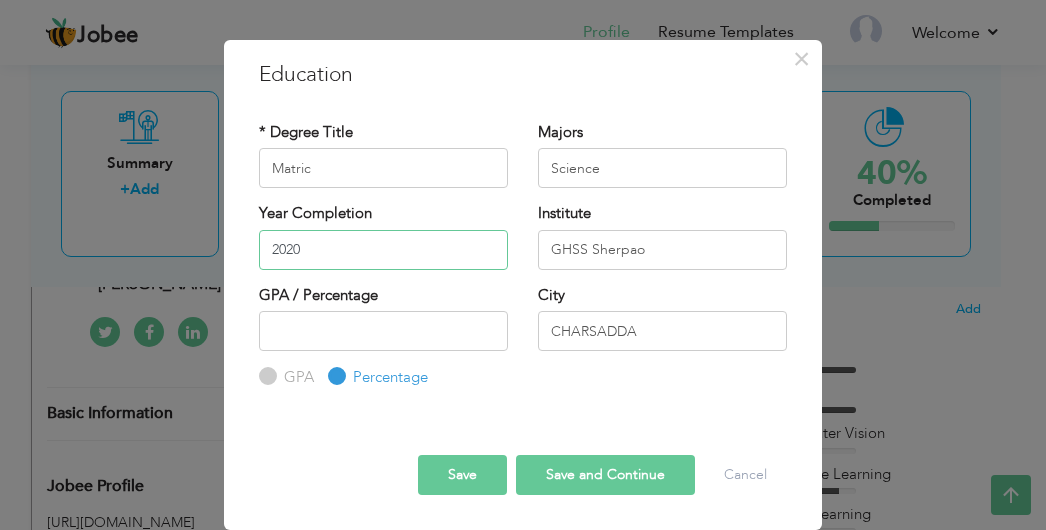 click on "2020" at bounding box center (383, 250) 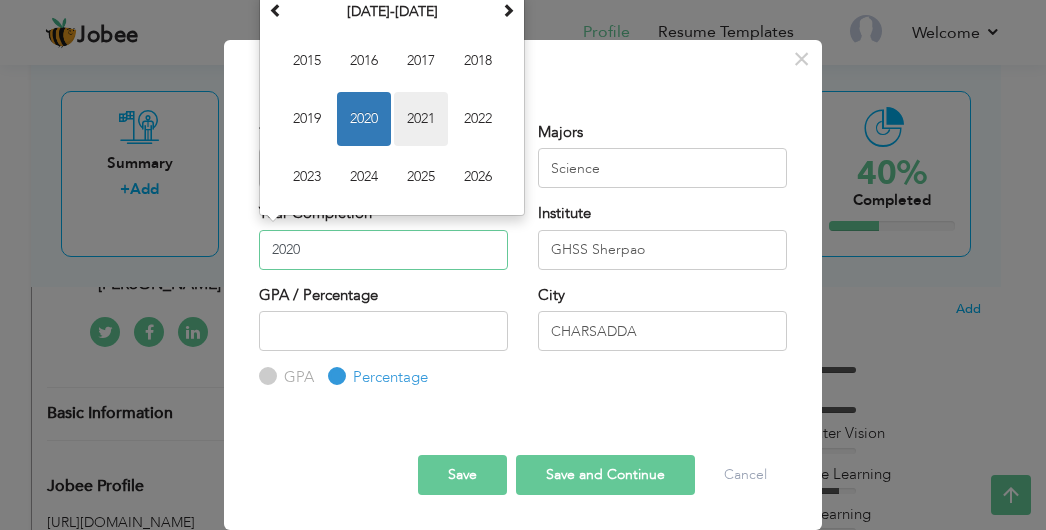 click on "2021" at bounding box center (421, 119) 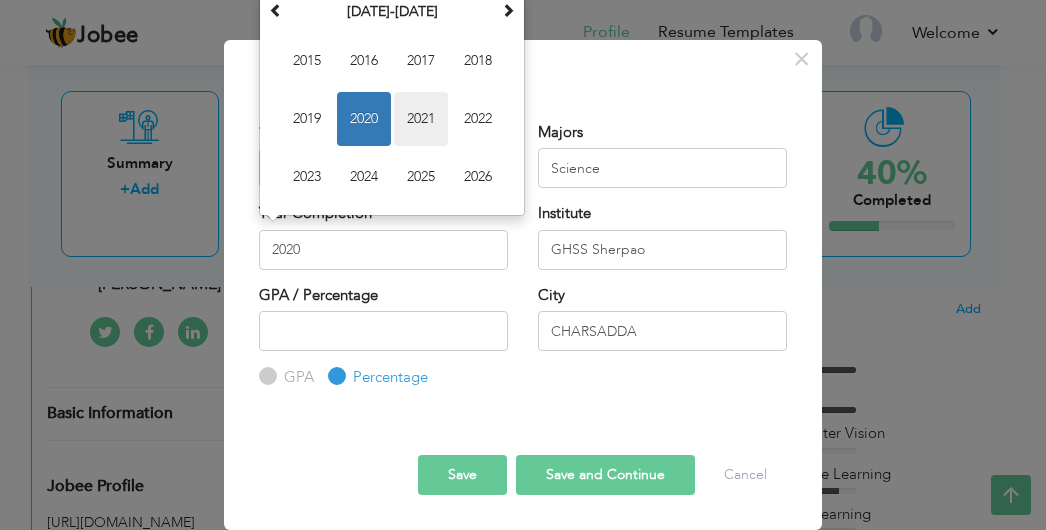 type on "2021" 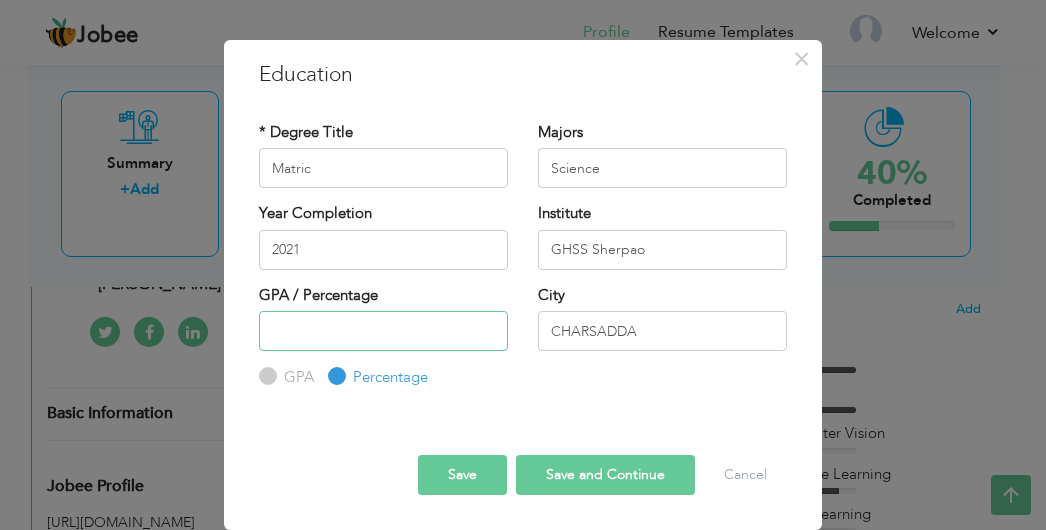 click at bounding box center [383, 331] 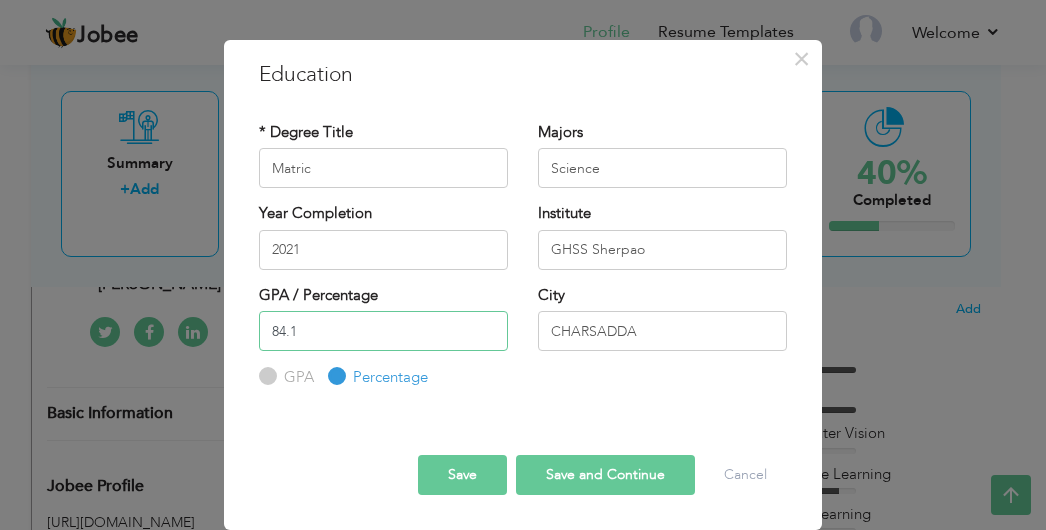 type on "84.1" 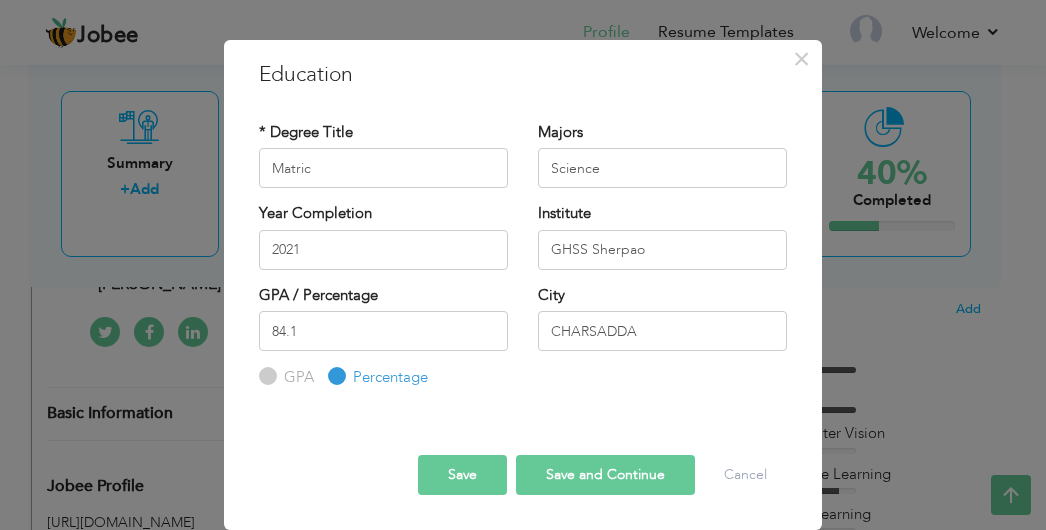 click on "Save and Continue" at bounding box center (605, 475) 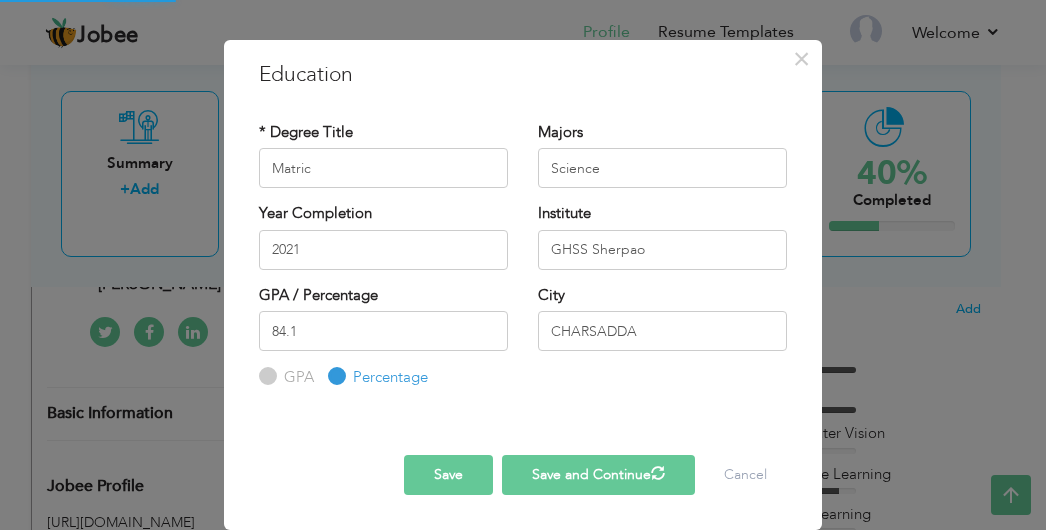 type 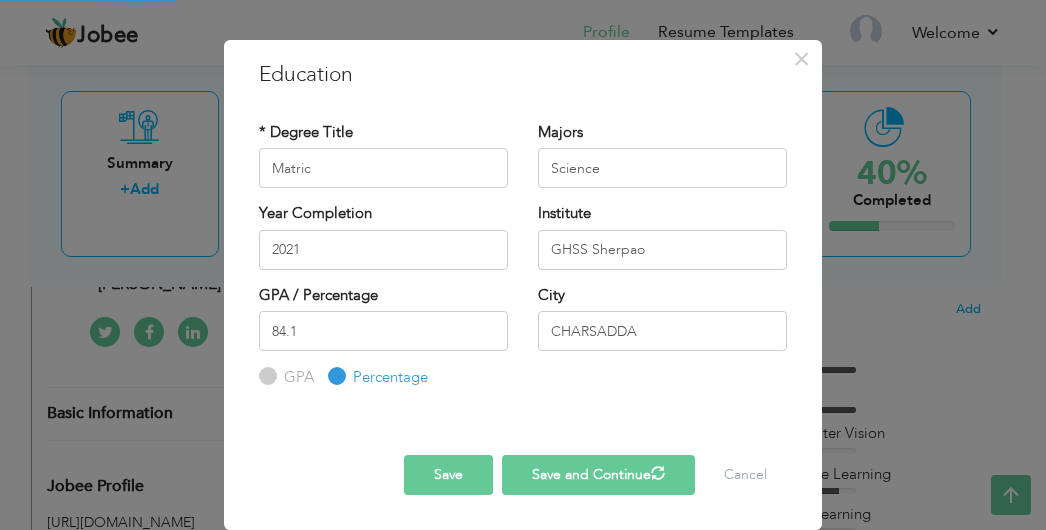 type 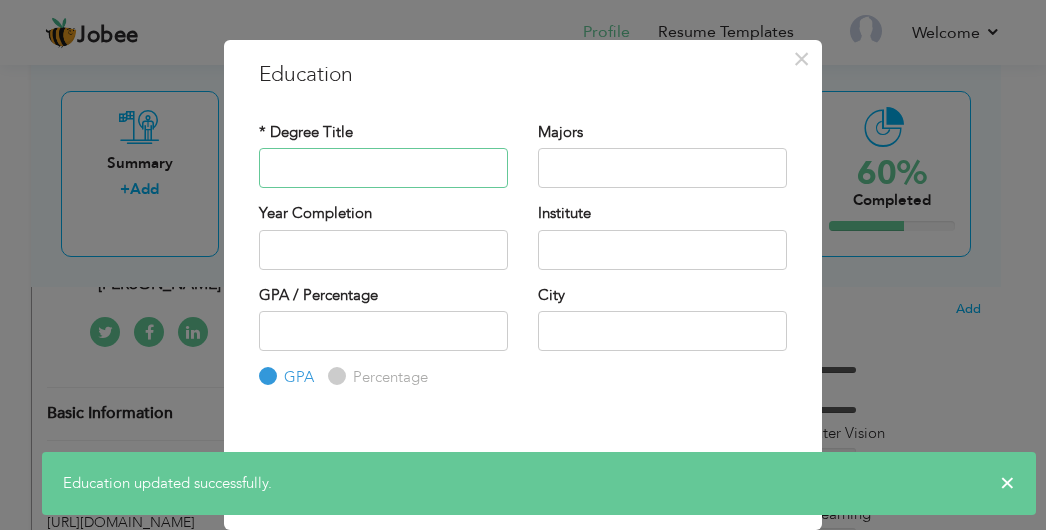 click at bounding box center (383, 168) 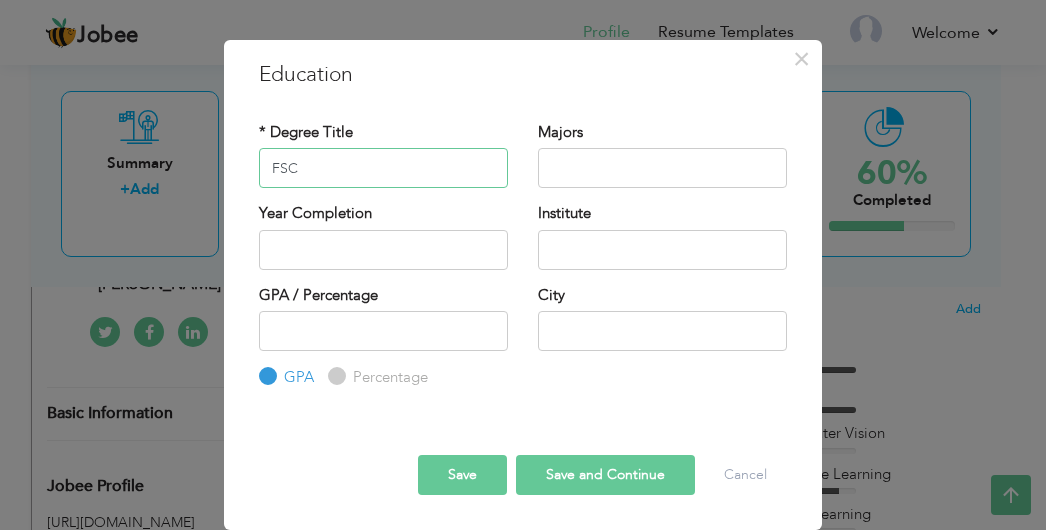 type on "FSC" 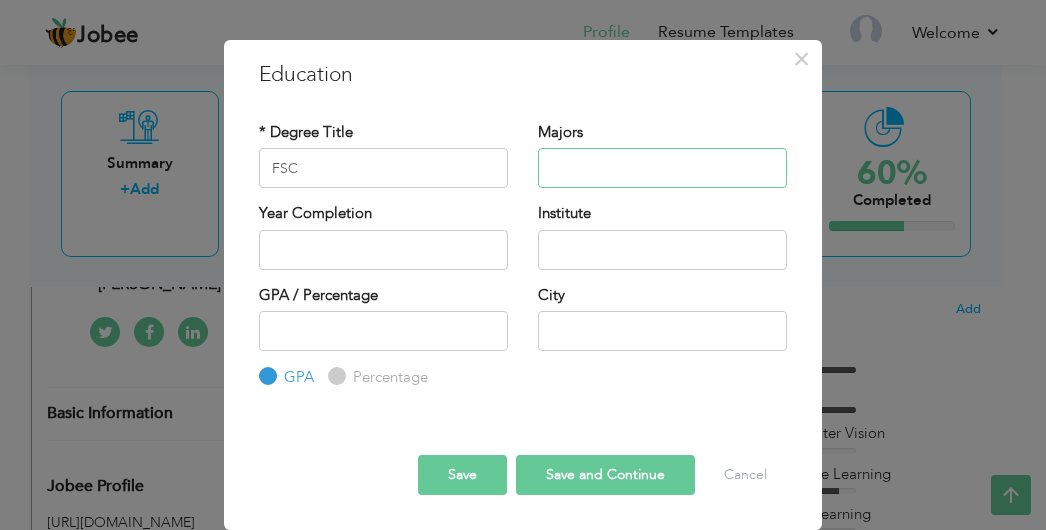 click at bounding box center (662, 168) 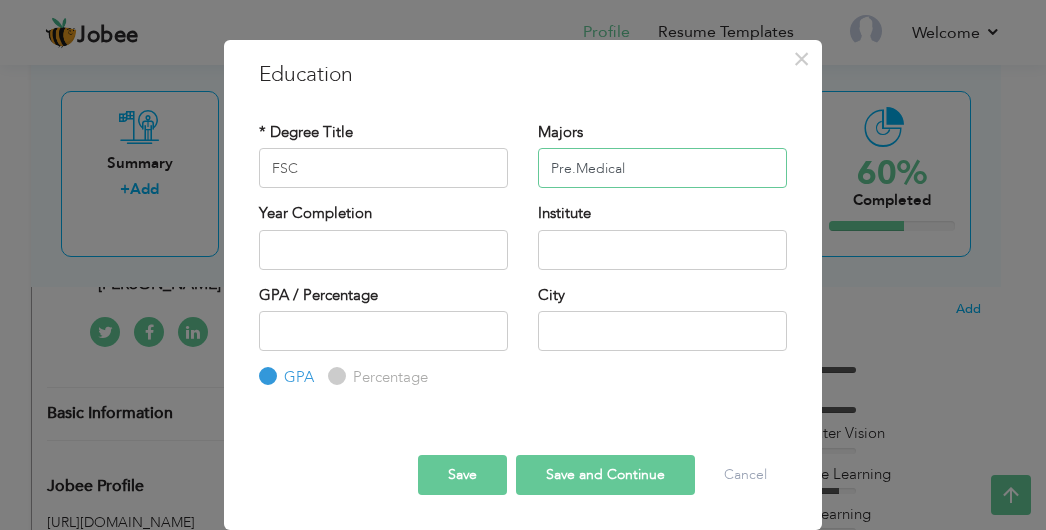 type on "Pre.Medical" 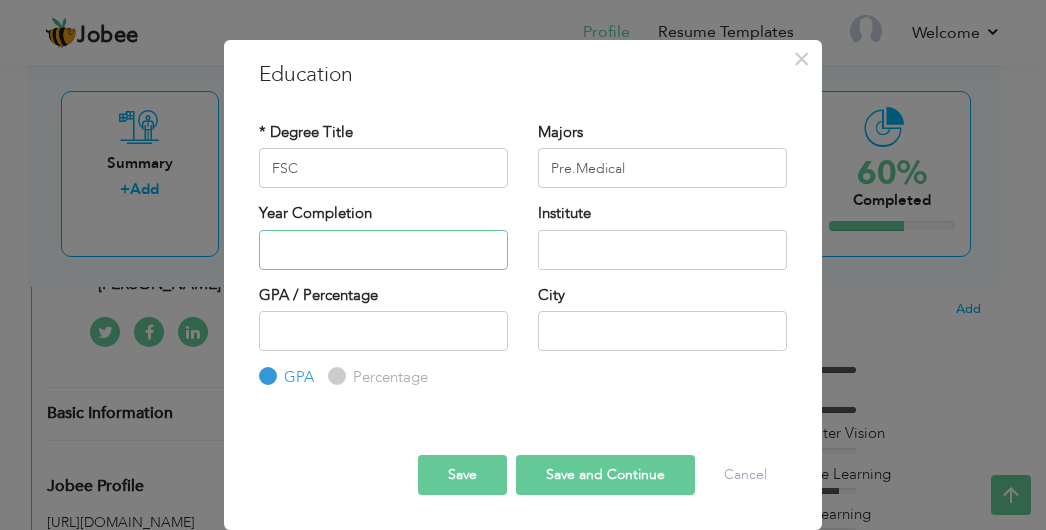 click at bounding box center [383, 250] 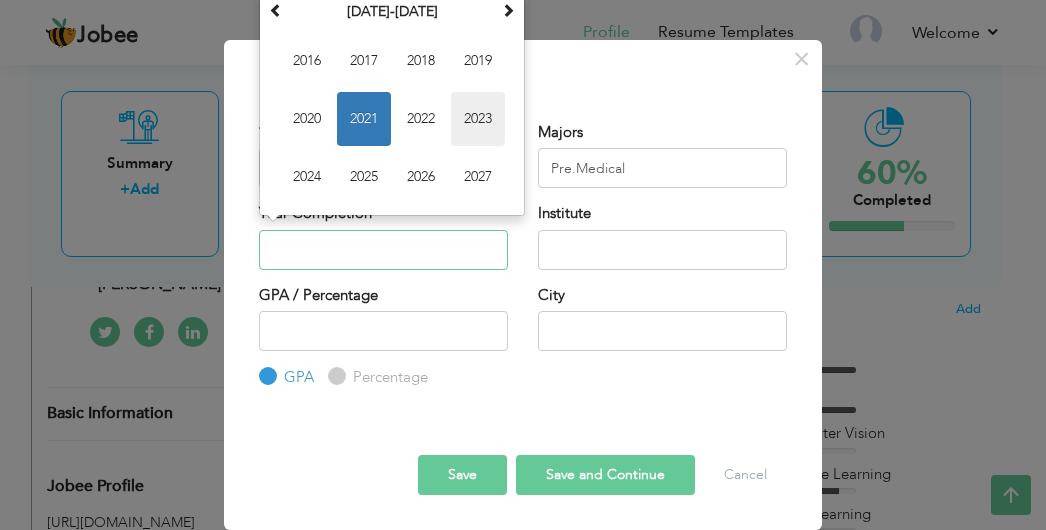 click on "2023" at bounding box center [478, 119] 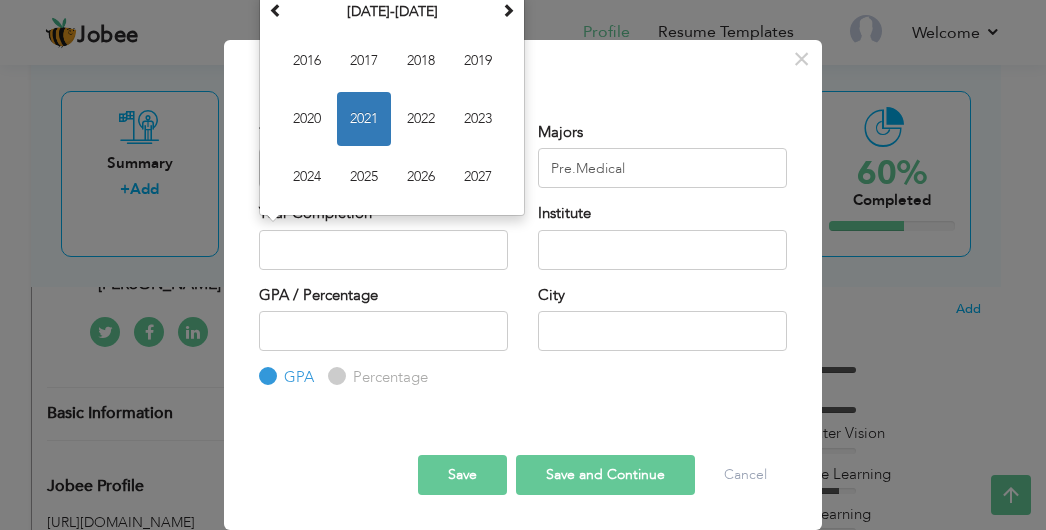 type on "2023" 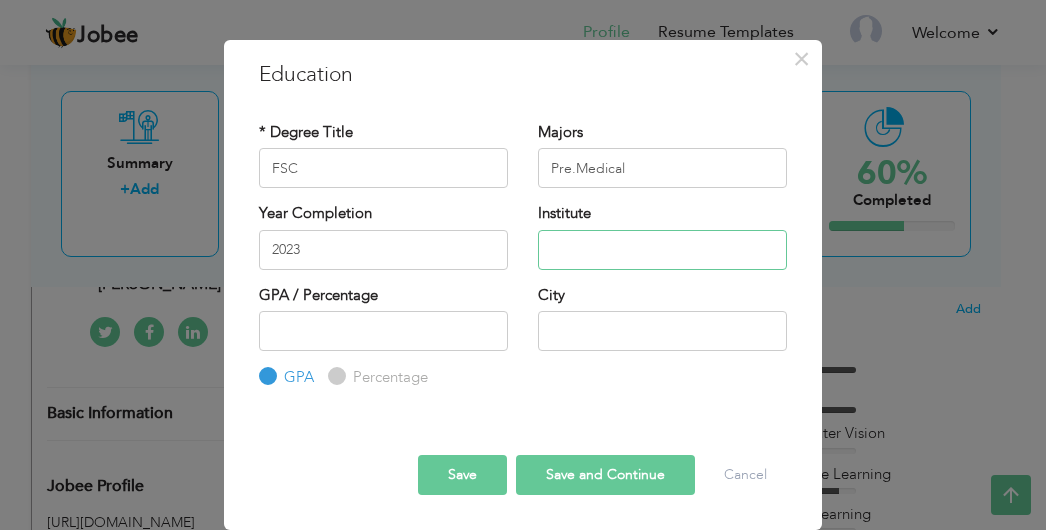 click at bounding box center [662, 250] 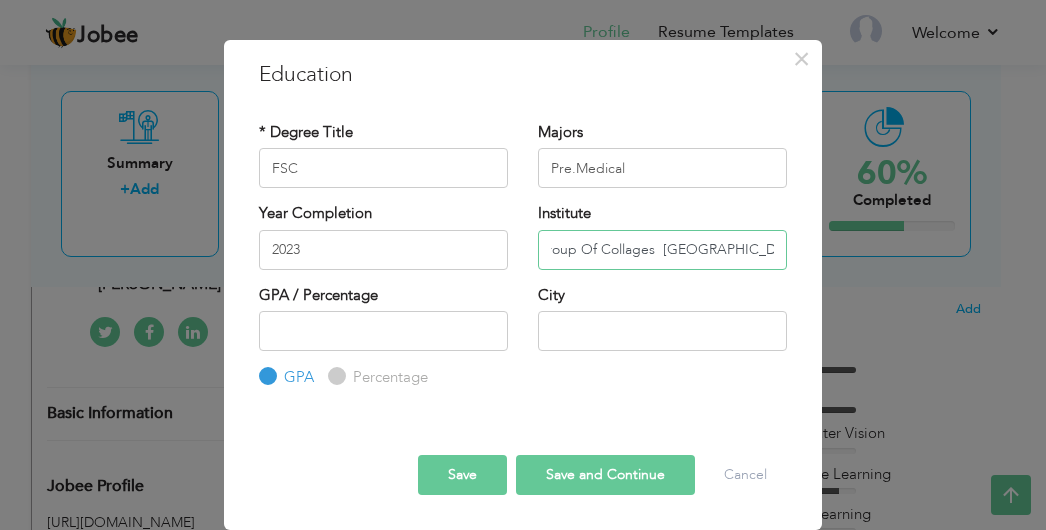 scroll, scrollTop: 0, scrollLeft: 79, axis: horizontal 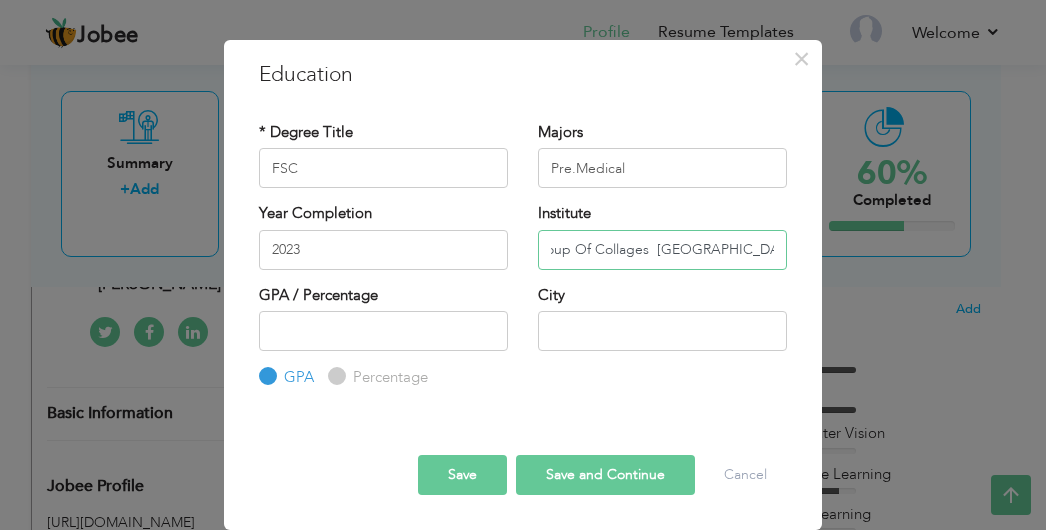 type on "Superior Group Of Collages  [GEOGRAPHIC_DATA] Campus" 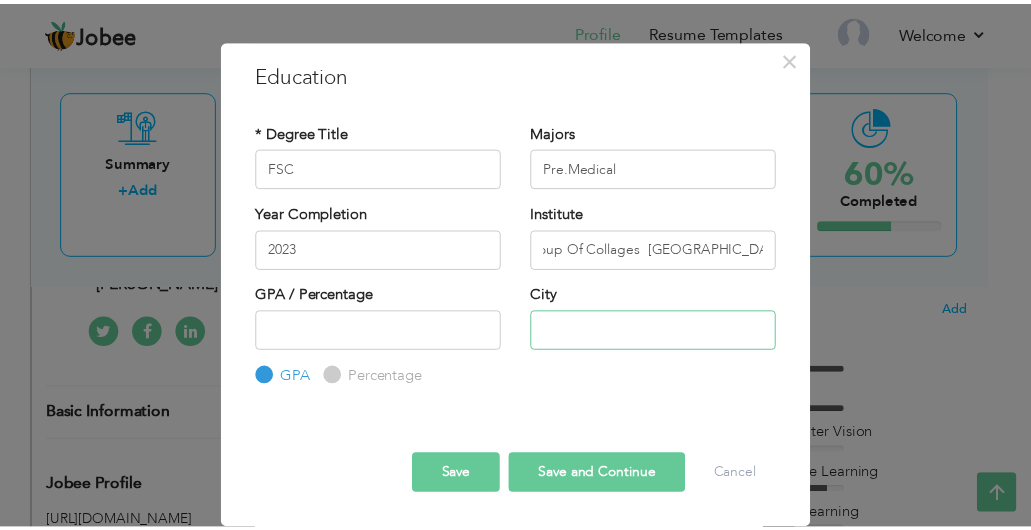scroll, scrollTop: 0, scrollLeft: 0, axis: both 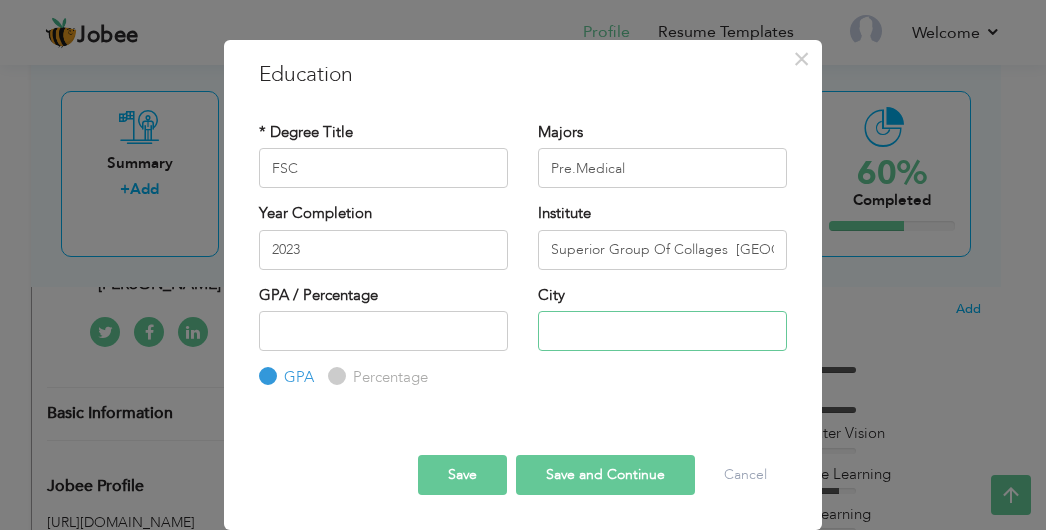 click at bounding box center [662, 331] 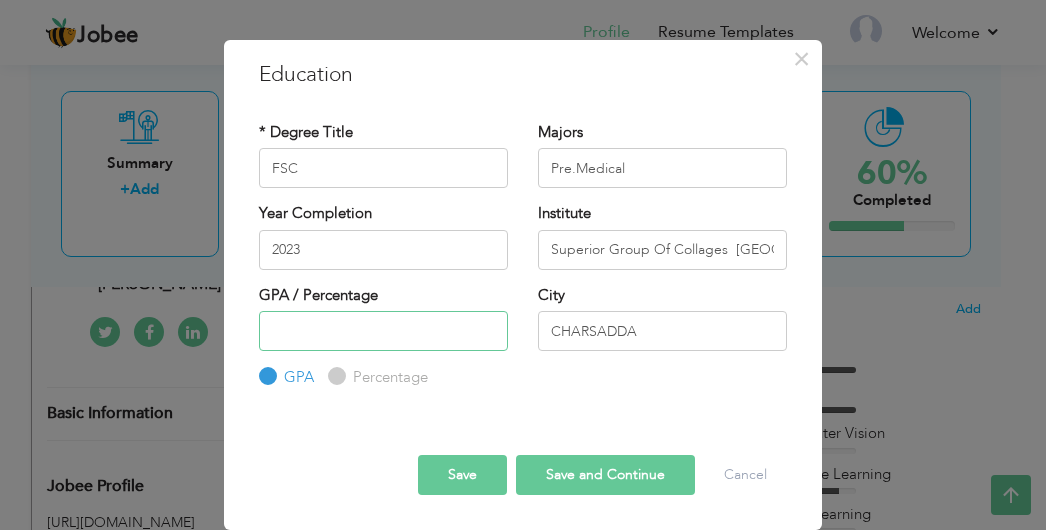 click at bounding box center (383, 331) 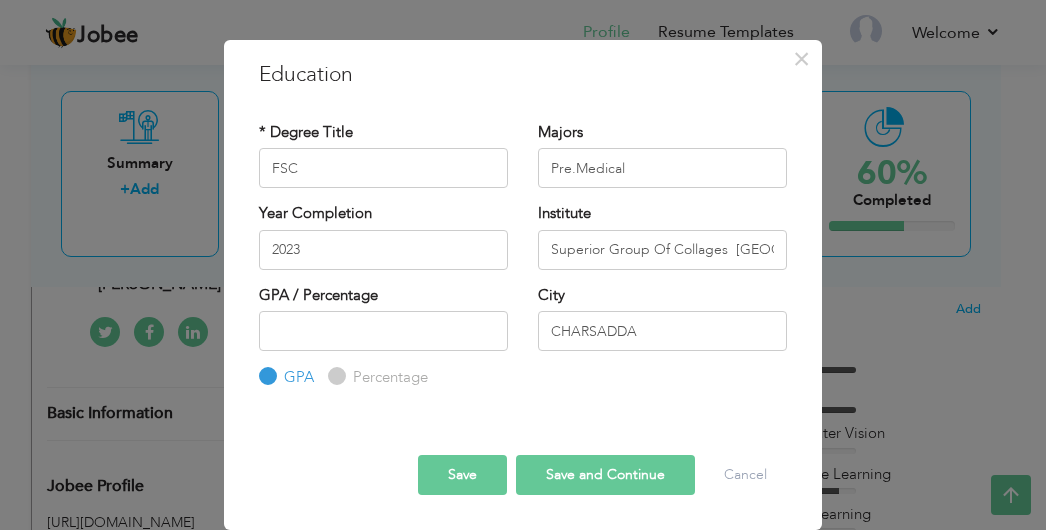click on "Percentage" at bounding box center [388, 377] 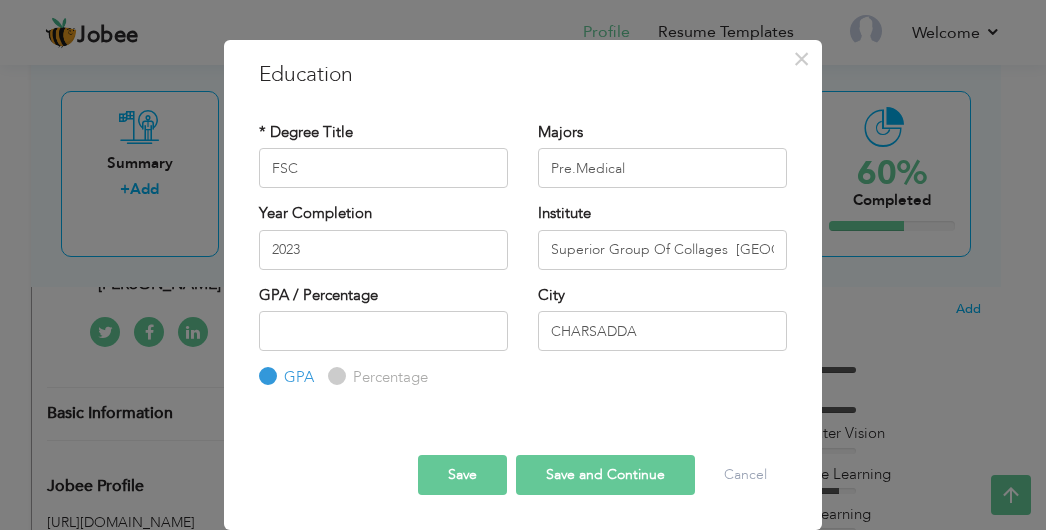 click on "Percentage" at bounding box center [334, 376] 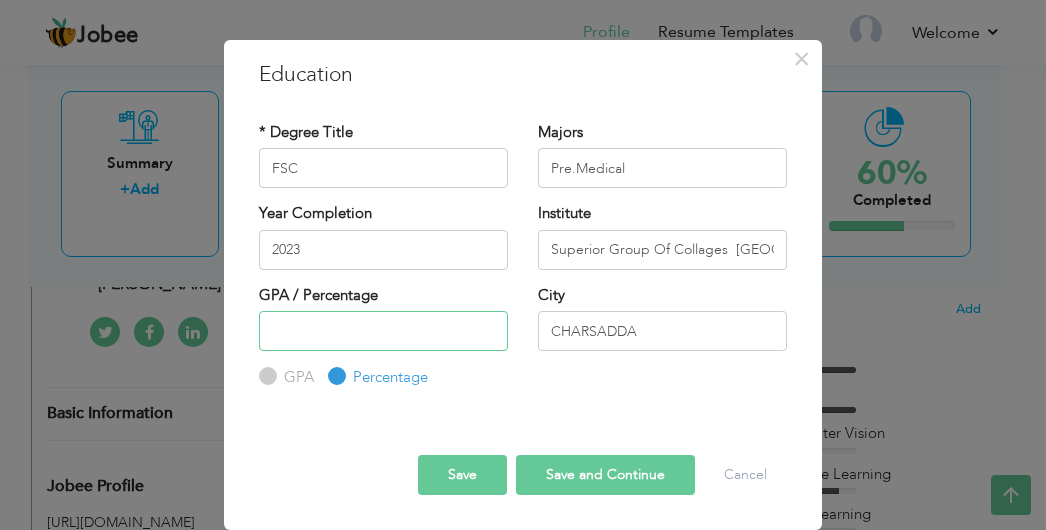 click at bounding box center [383, 331] 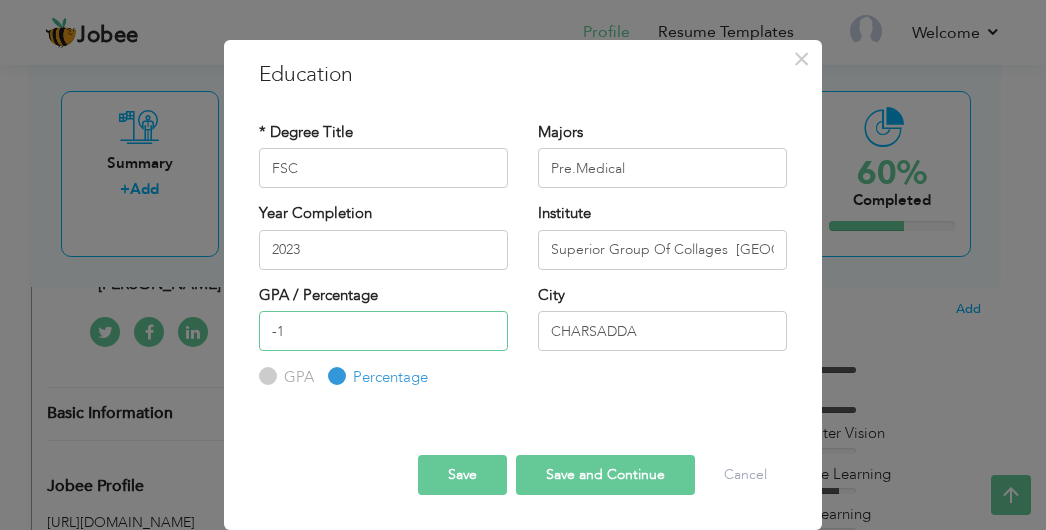click on "-1" at bounding box center [383, 331] 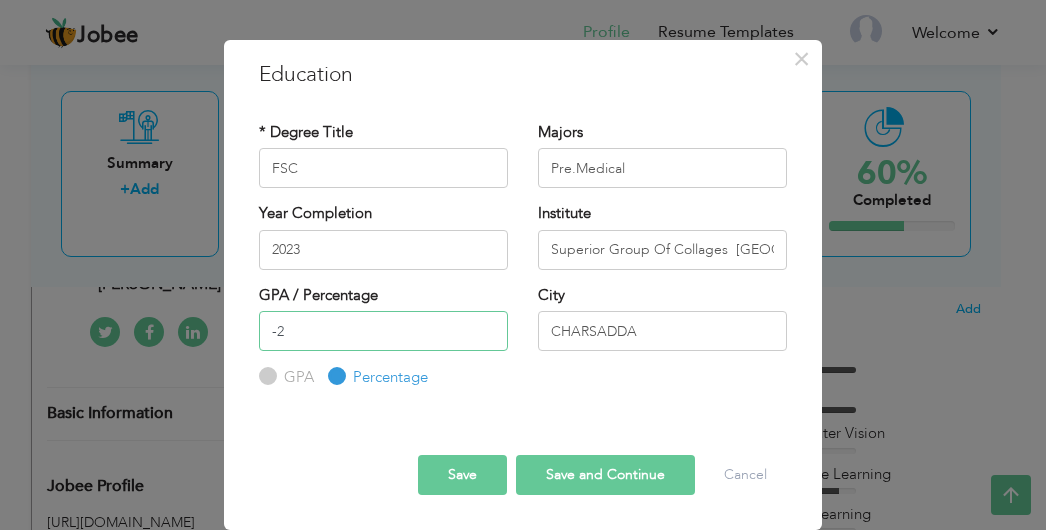 click on "-2" at bounding box center (383, 331) 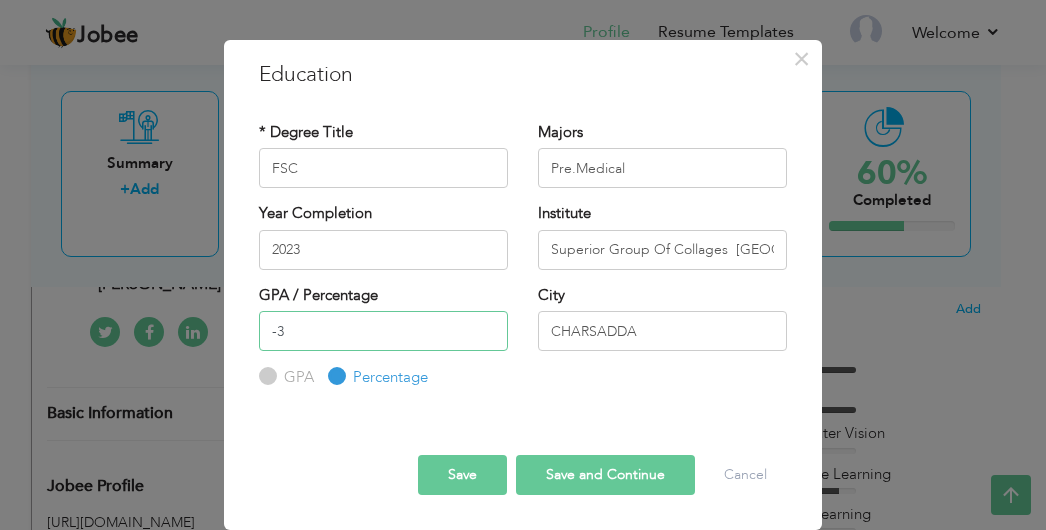 type on "-3" 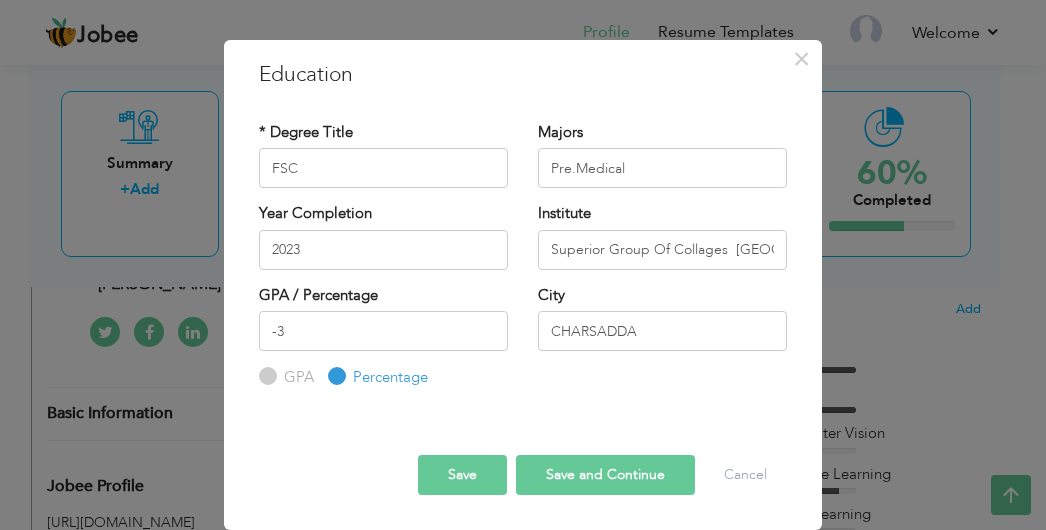 click on "Percentage" at bounding box center (388, 377) 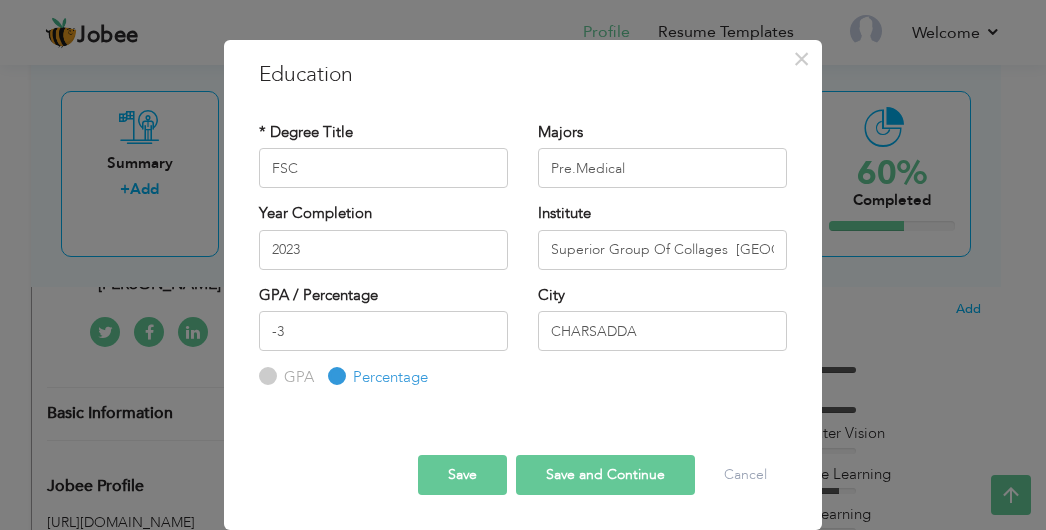 click on "Percentage" at bounding box center [334, 376] 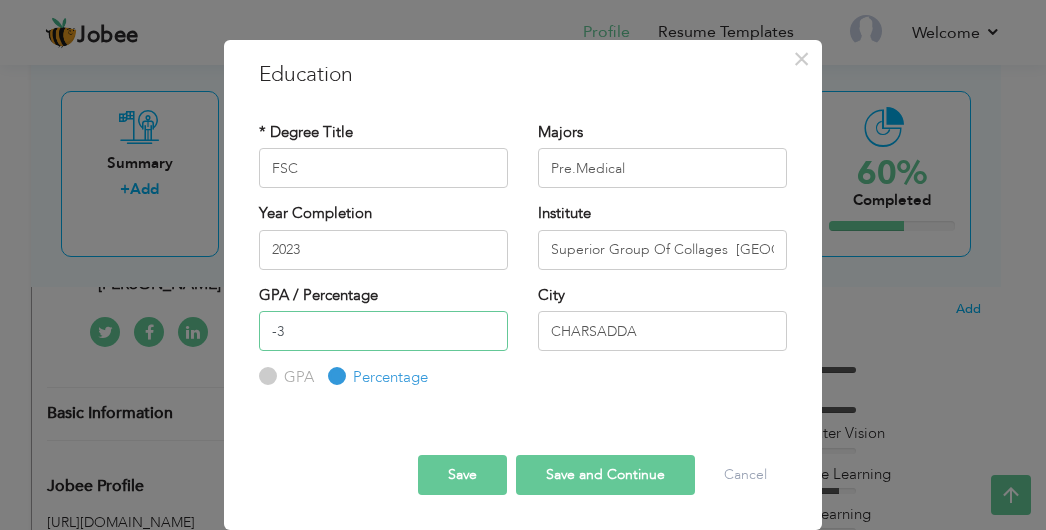 click on "-3" at bounding box center (383, 331) 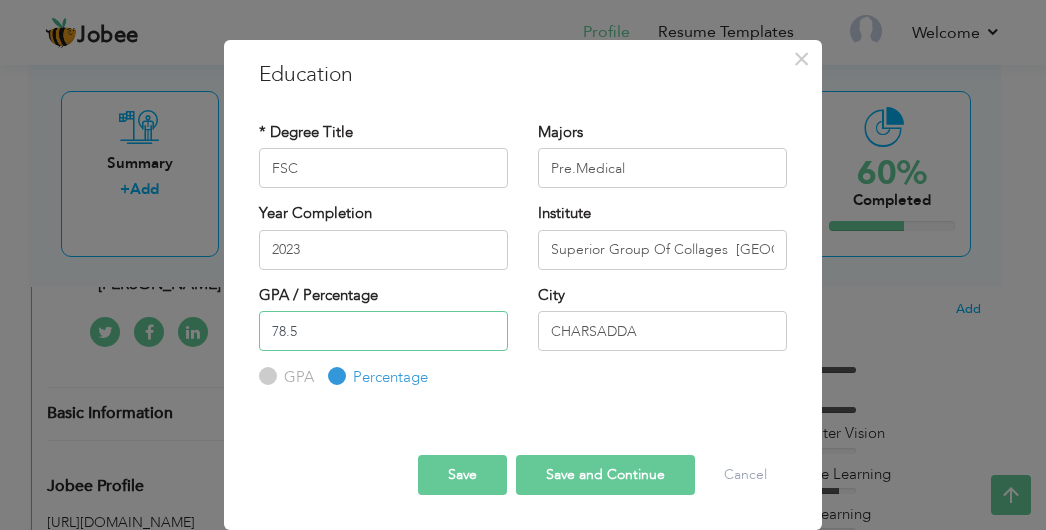 type on "78.5" 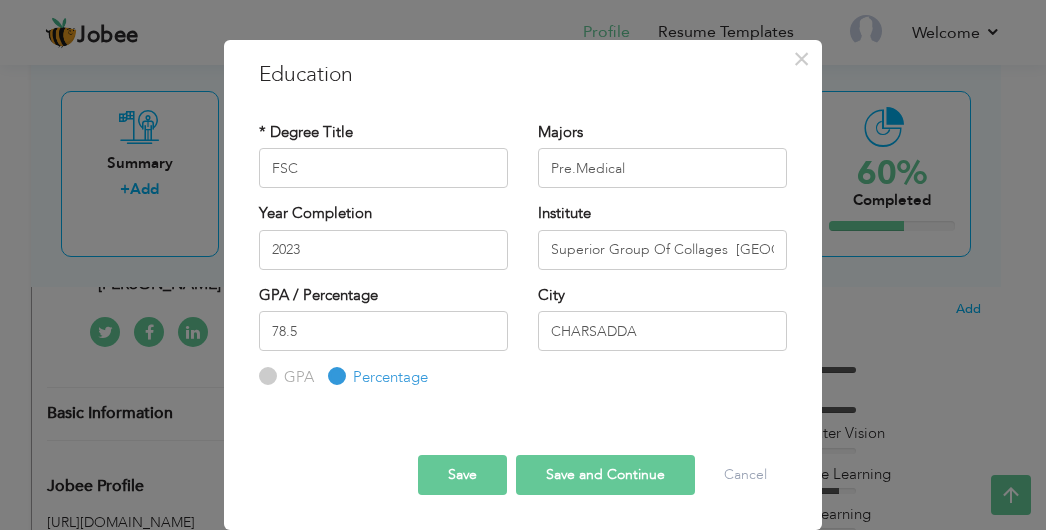 click on "Save and Continue" at bounding box center [605, 475] 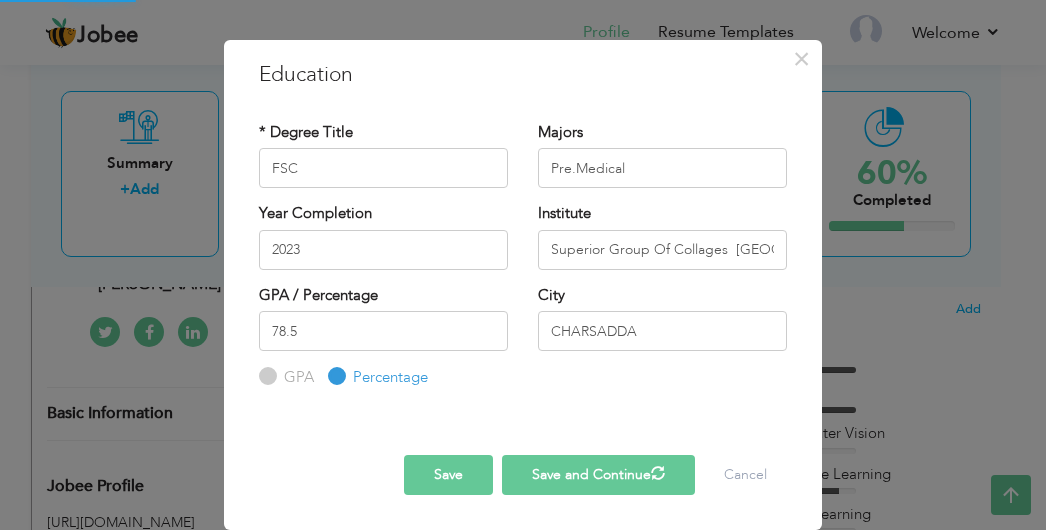 type 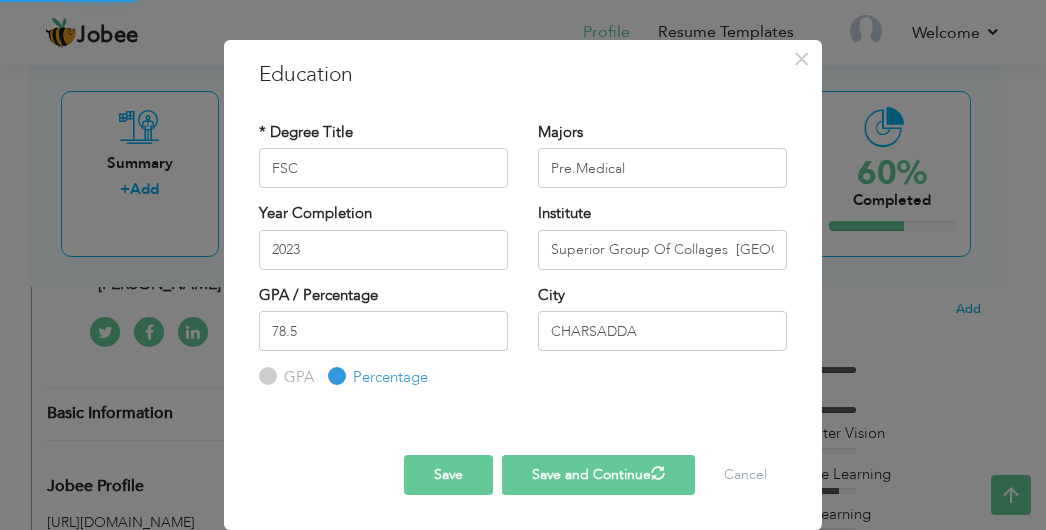 type 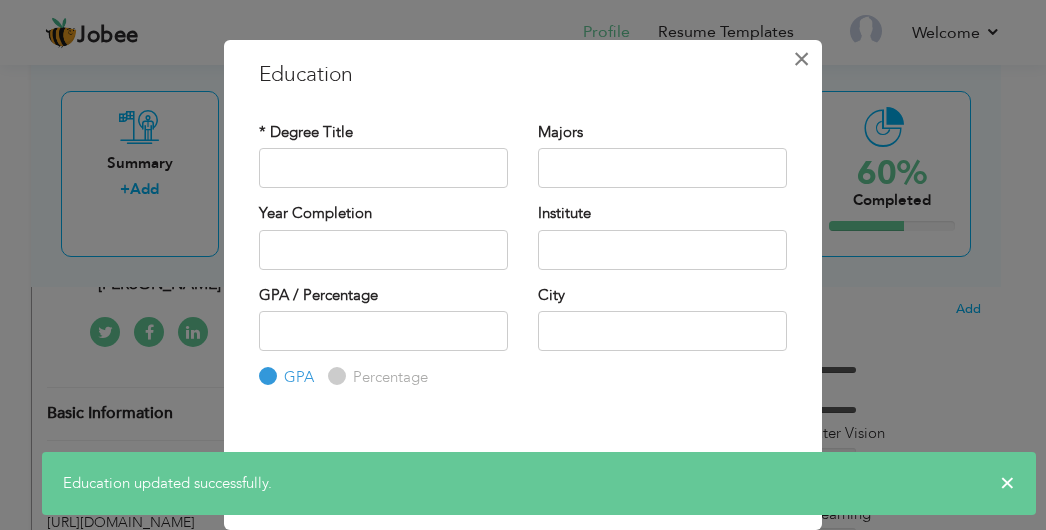 click on "×" at bounding box center (801, 59) 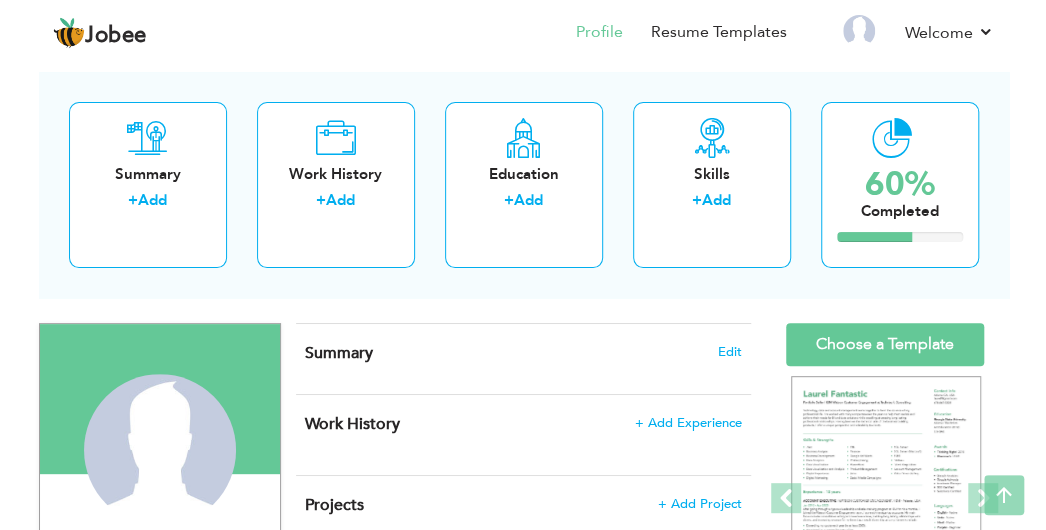 scroll, scrollTop: 24, scrollLeft: 0, axis: vertical 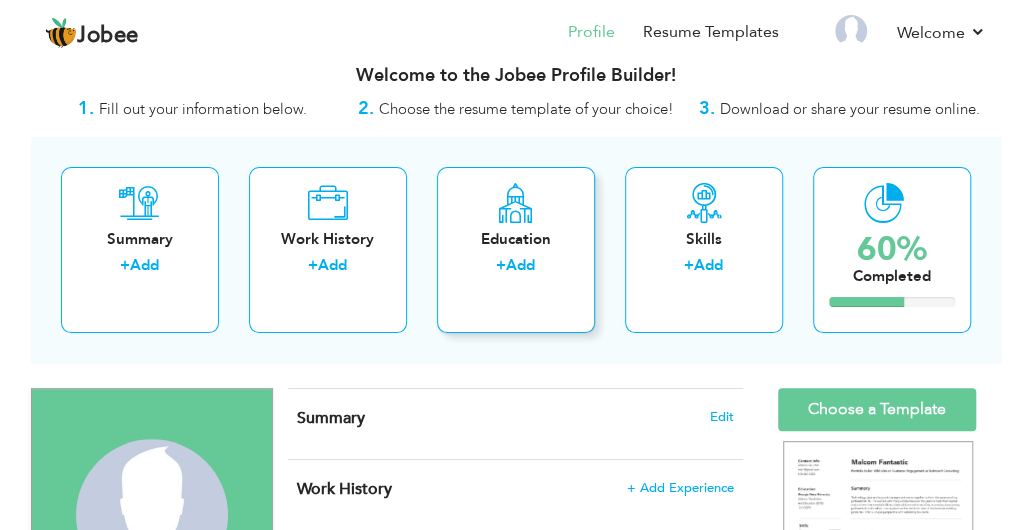 click on "Add" at bounding box center (520, 265) 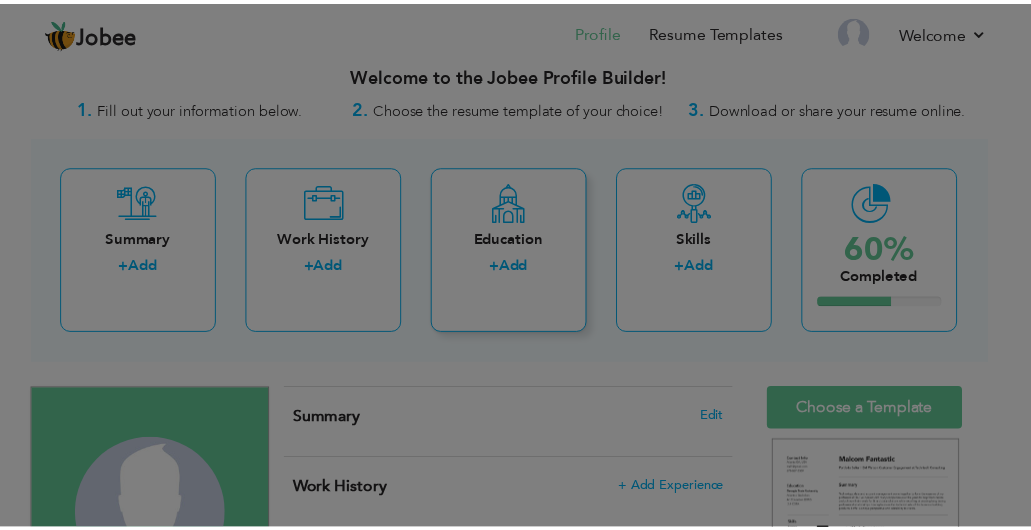 scroll, scrollTop: 0, scrollLeft: 0, axis: both 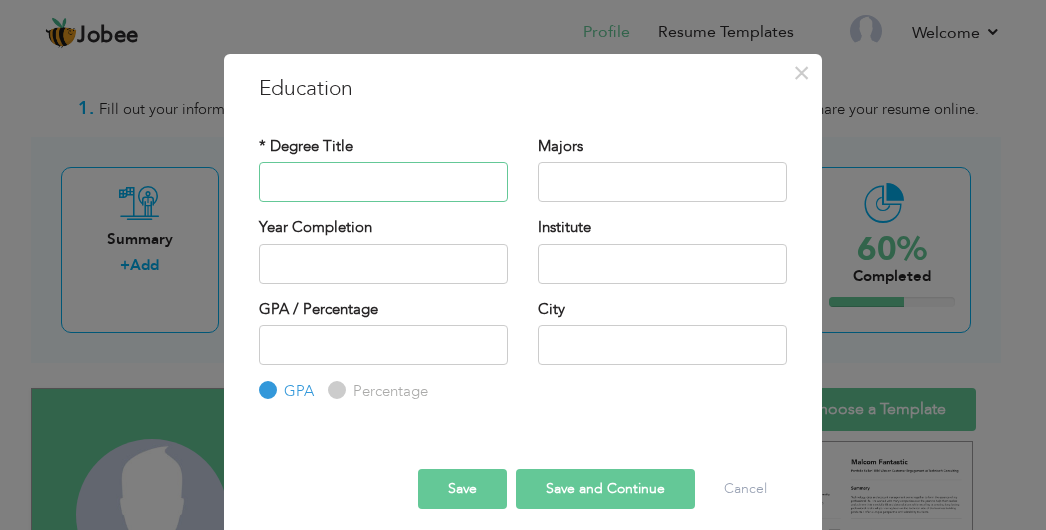 click at bounding box center (383, 182) 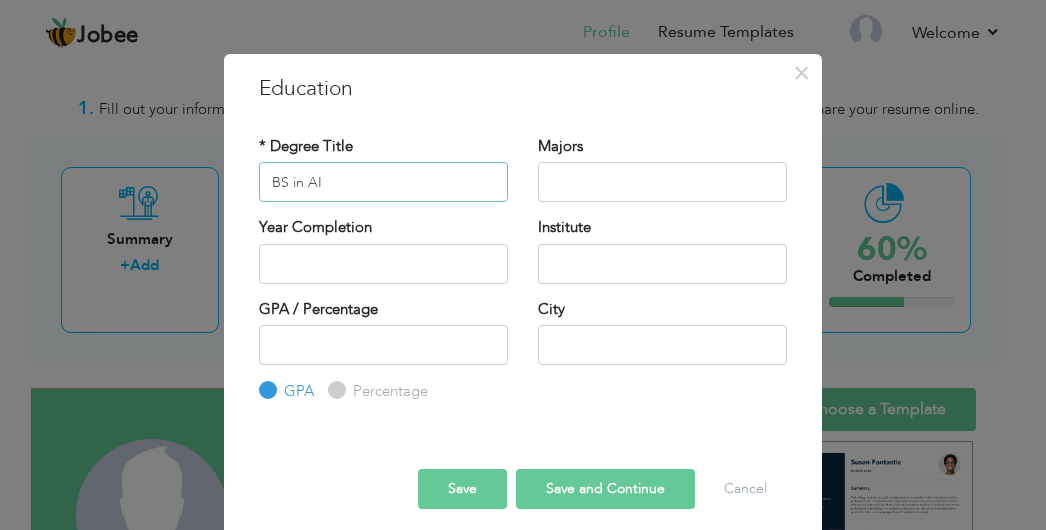 type on "BS in AI" 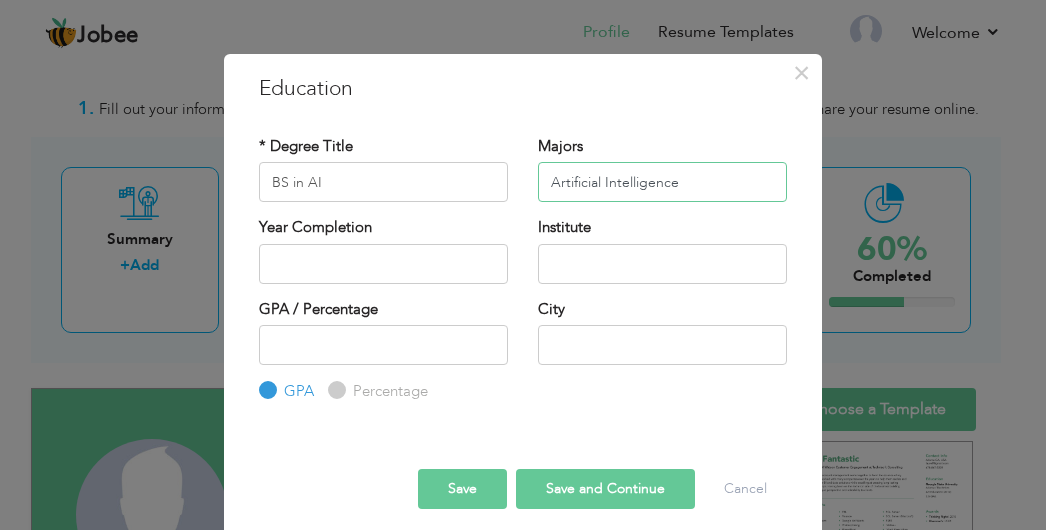 type on "Artificial Intelligence" 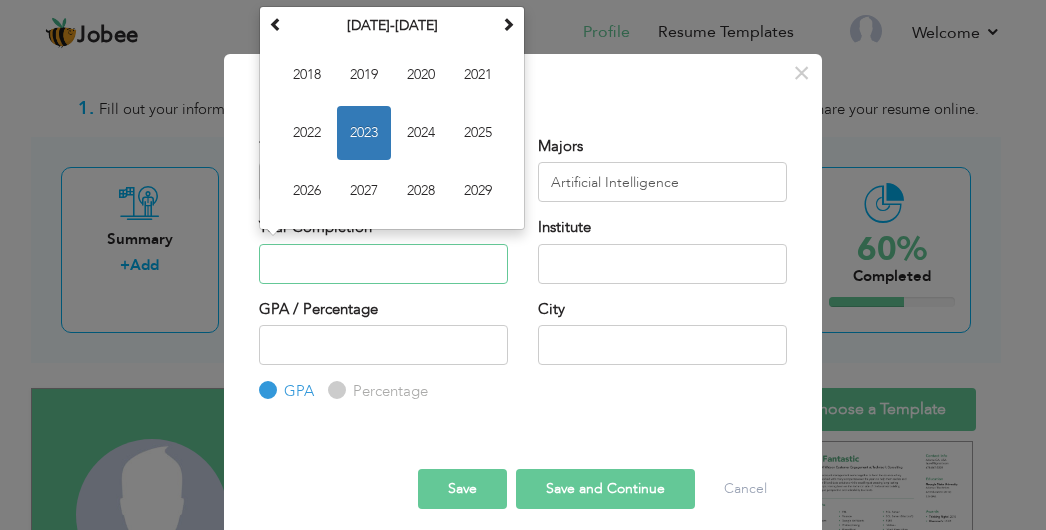 click at bounding box center (383, 264) 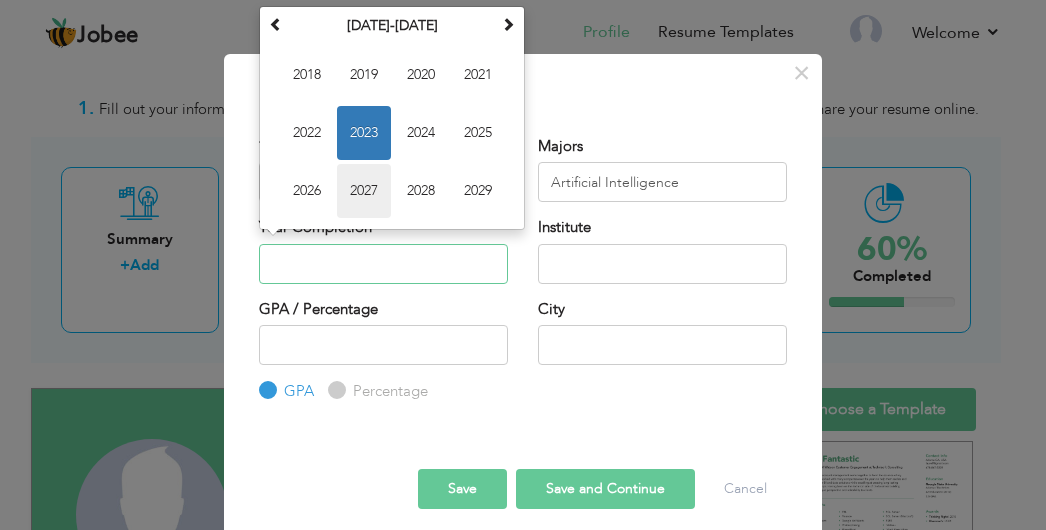 click on "2027" at bounding box center (364, 191) 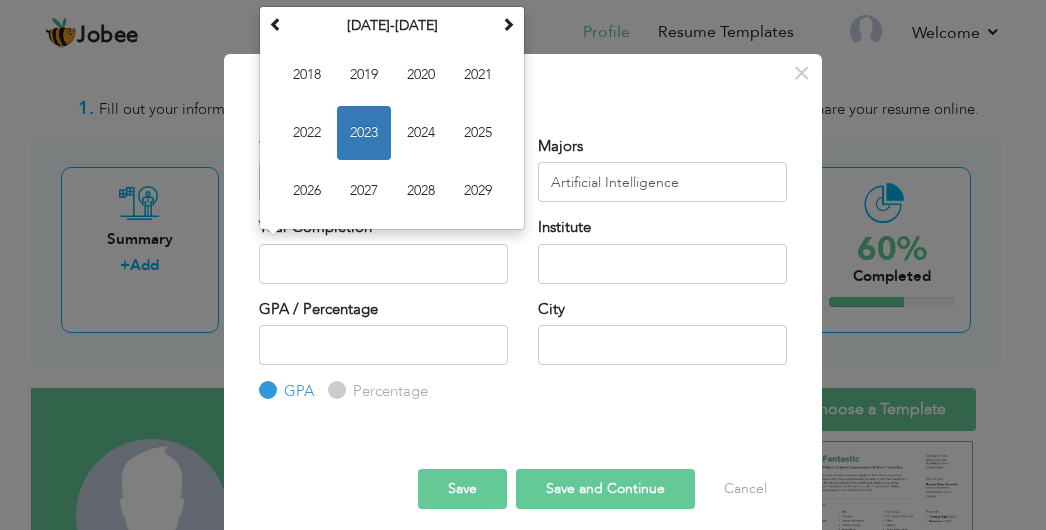 type on "2027" 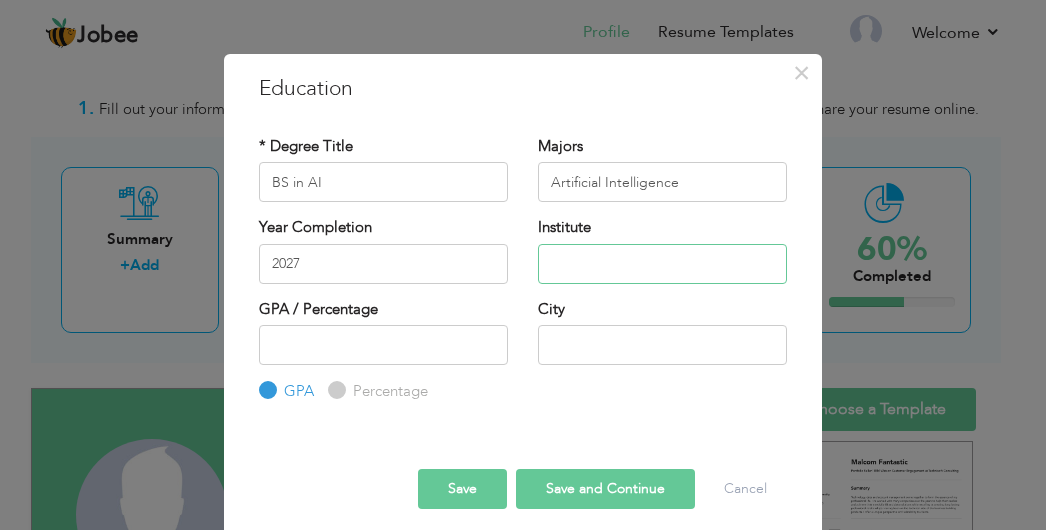 click at bounding box center [662, 264] 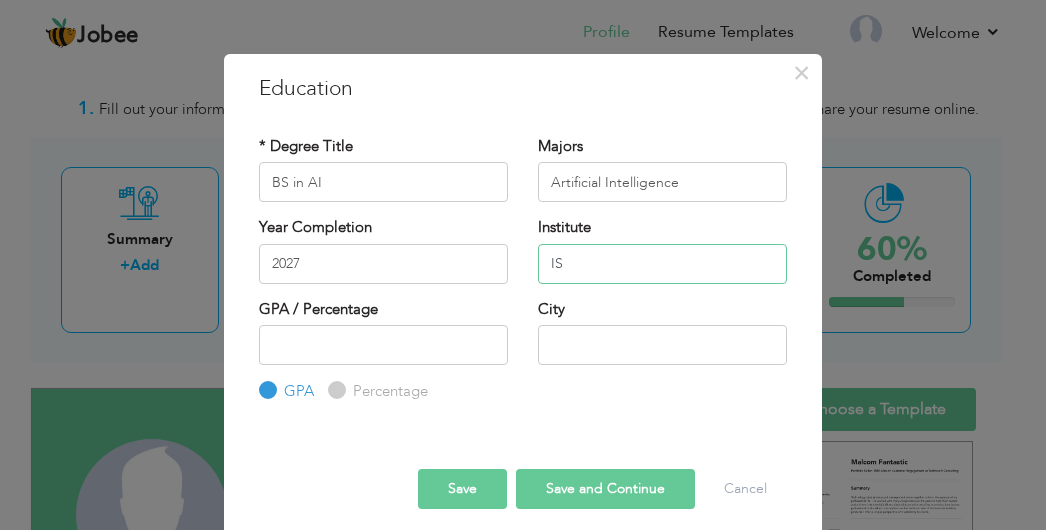 type on "I" 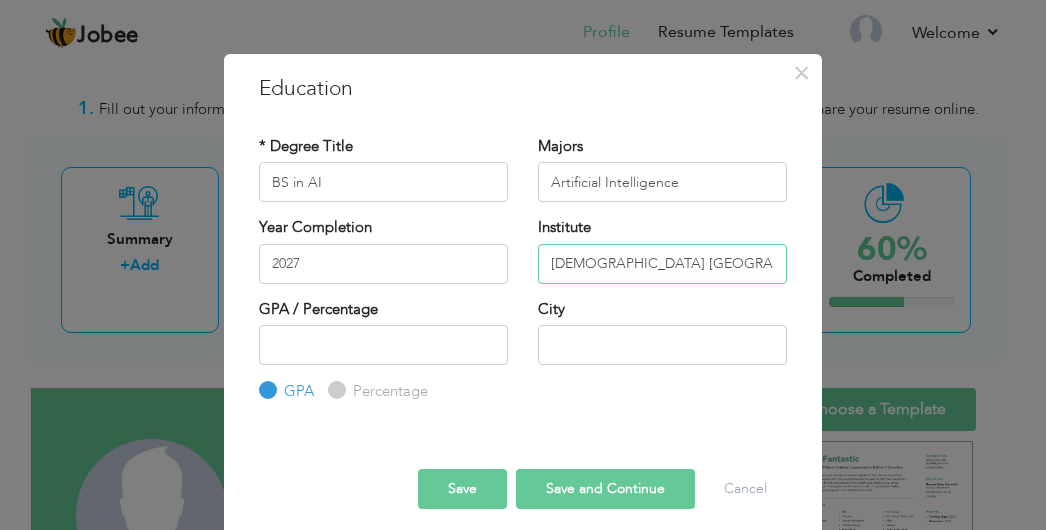 type on "[DEMOGRAPHIC_DATA] [GEOGRAPHIC_DATA] Peshawer" 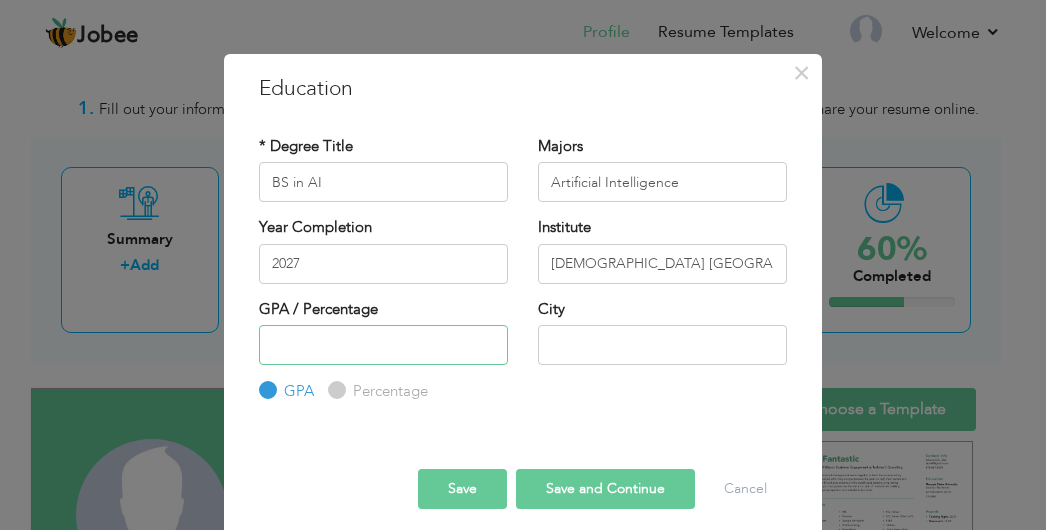 click at bounding box center (383, 345) 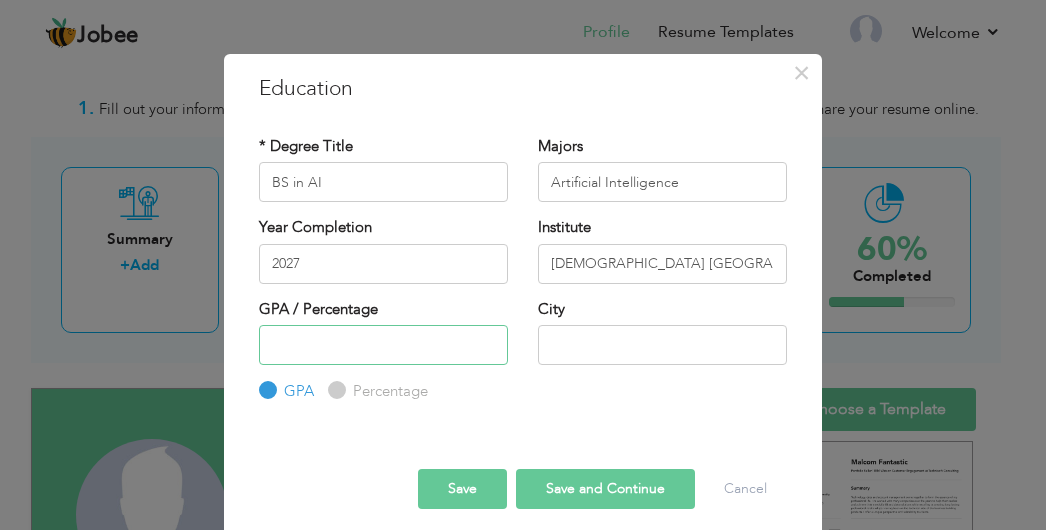 click at bounding box center [383, 345] 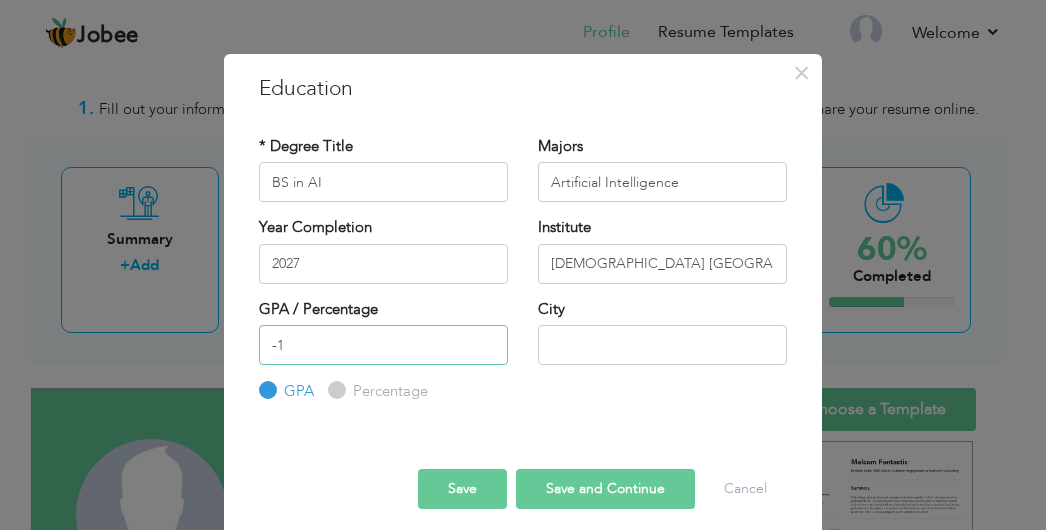 click on "-1" at bounding box center (383, 345) 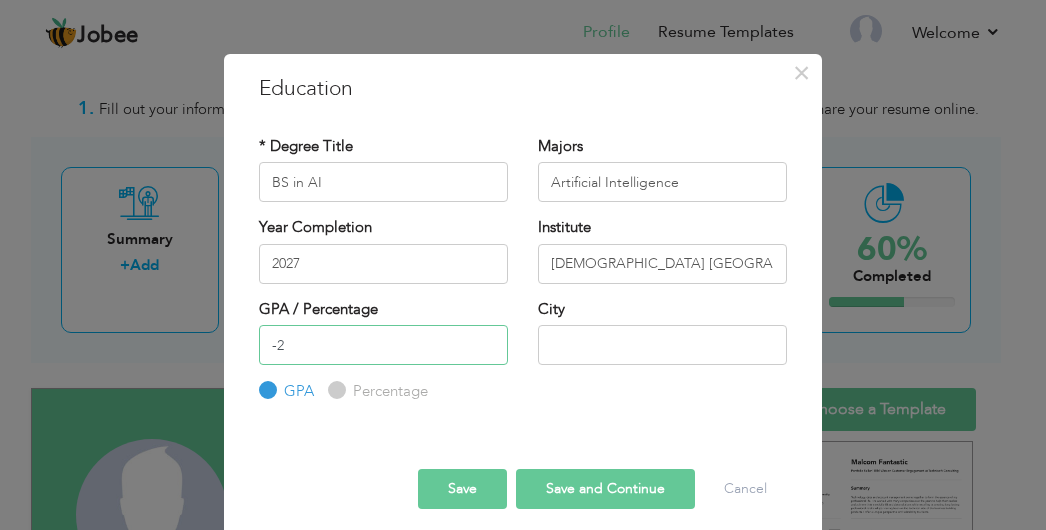 click on "-2" at bounding box center (383, 345) 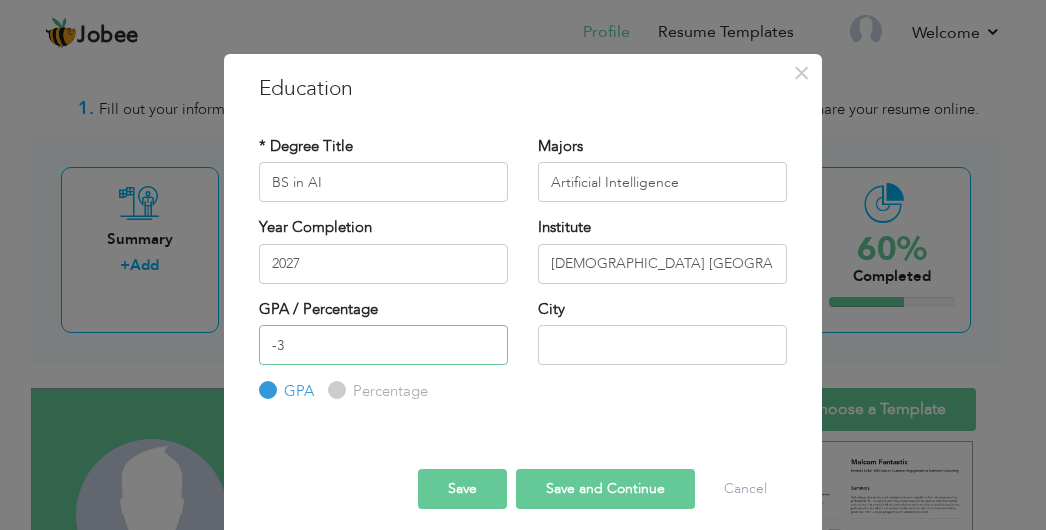 click on "-3" at bounding box center (383, 345) 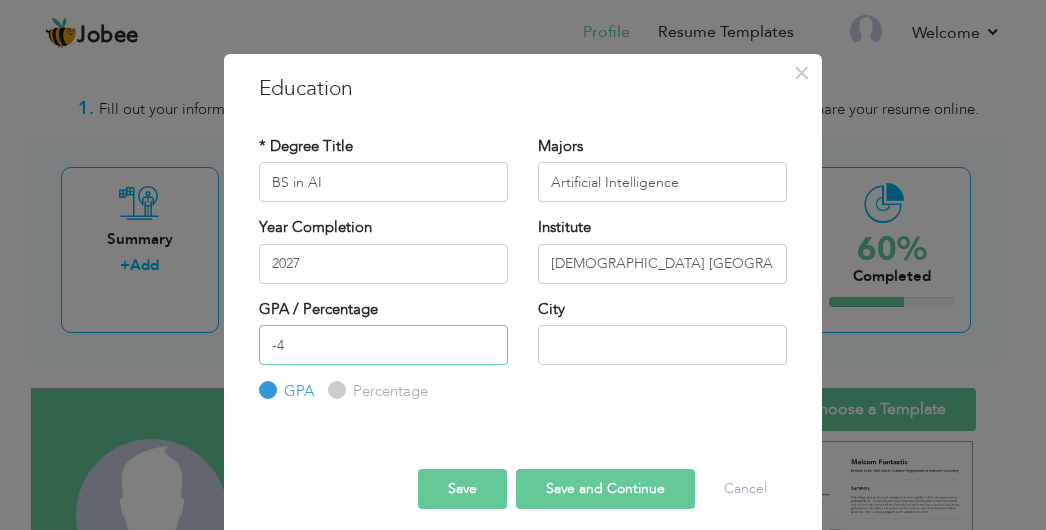click on "-4" at bounding box center (383, 345) 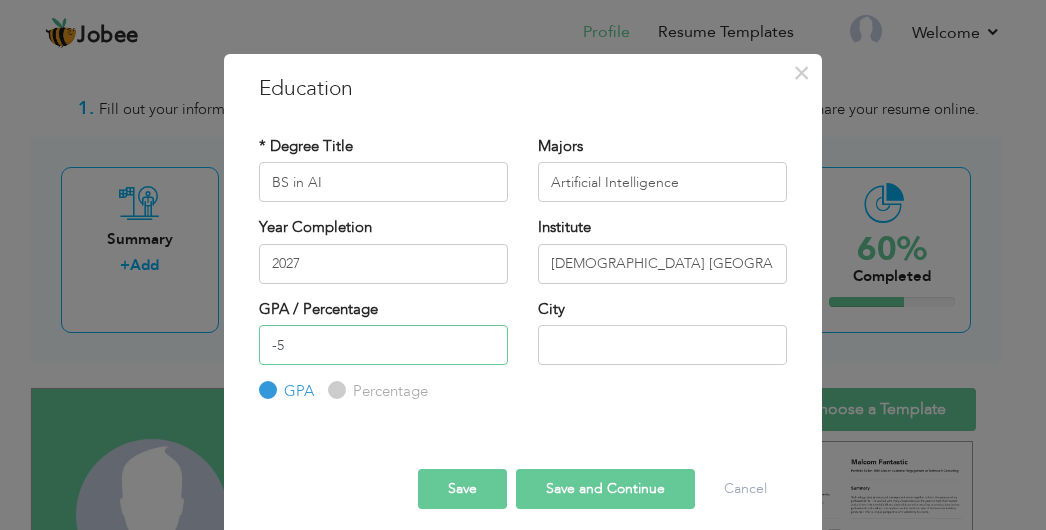 click on "-5" at bounding box center (383, 345) 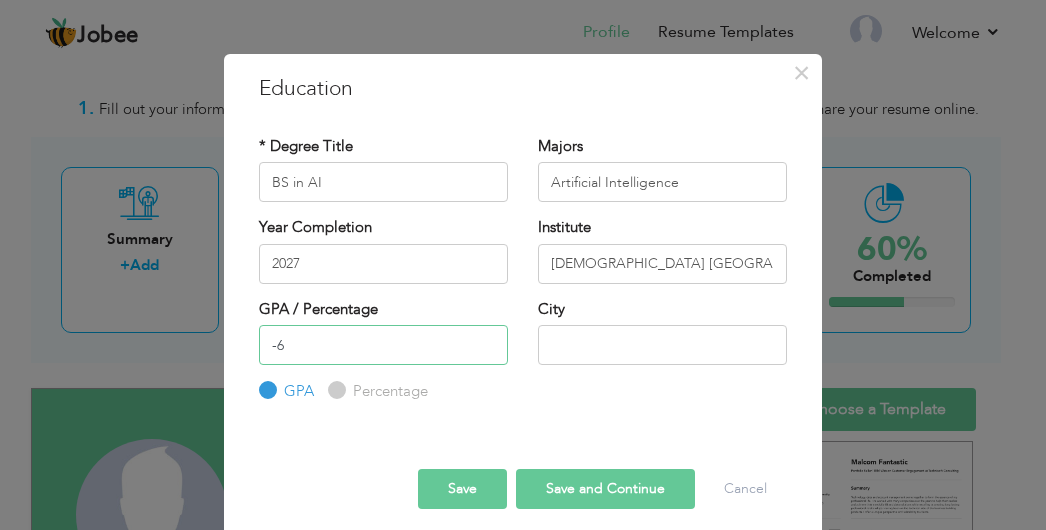 click on "-6" at bounding box center [383, 345] 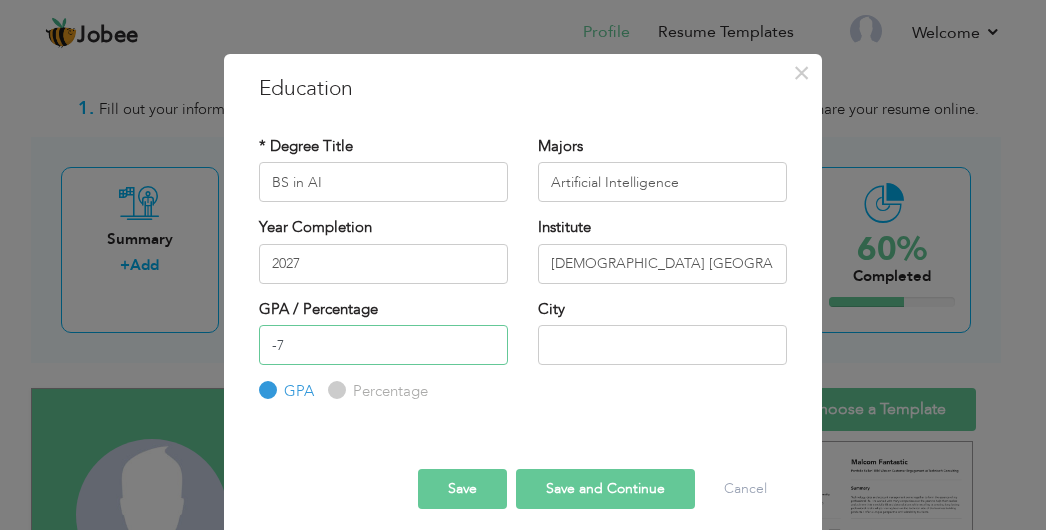 click on "-7" at bounding box center [383, 345] 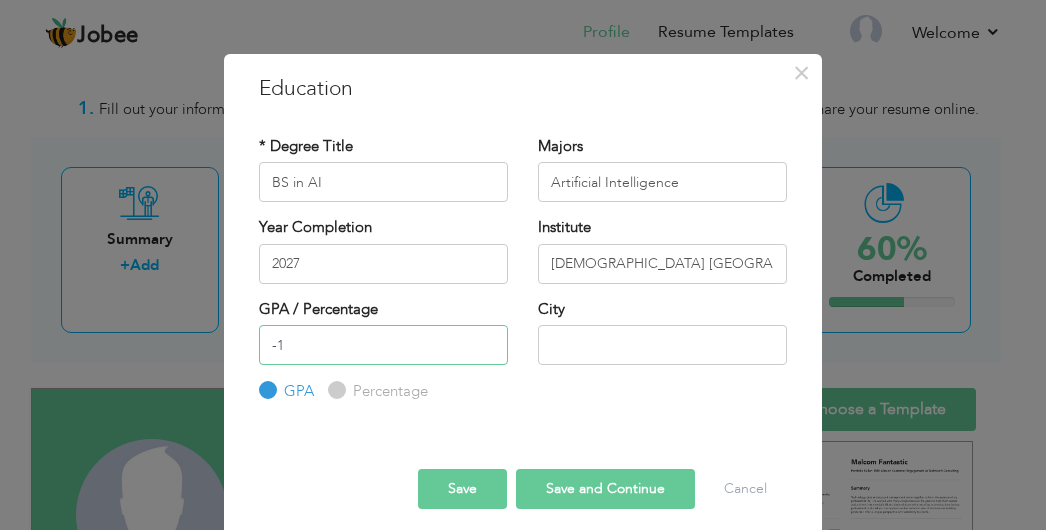 click on "-1" at bounding box center (383, 345) 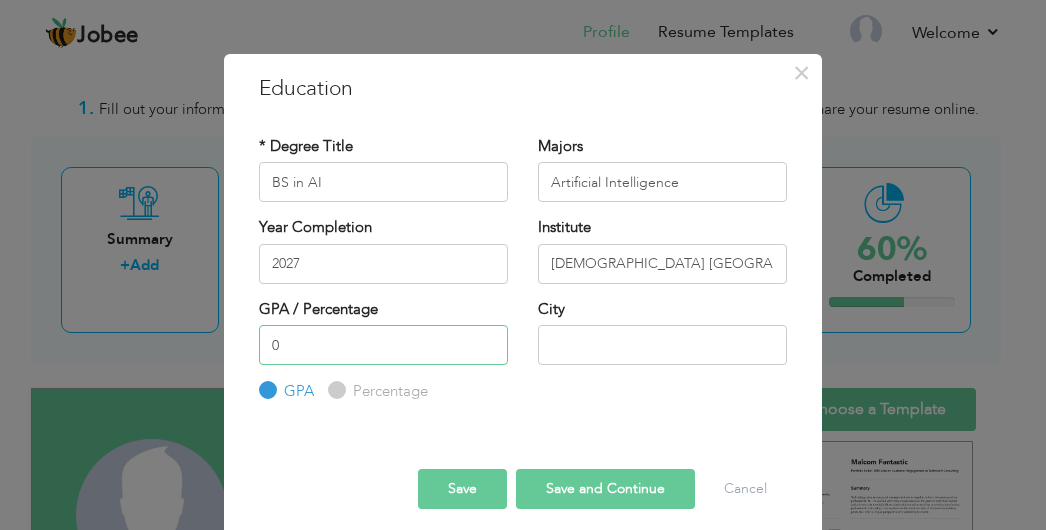 click on "0" at bounding box center [383, 345] 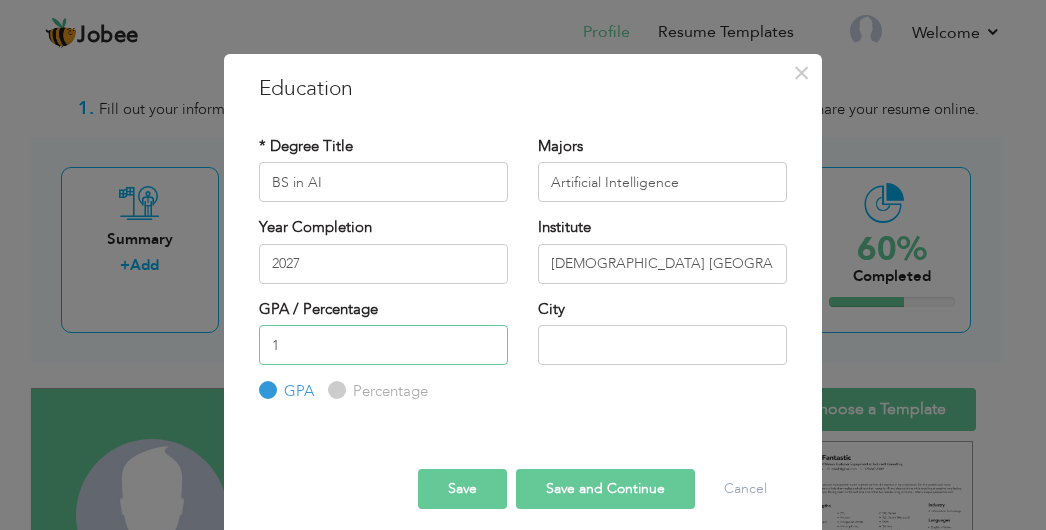 click on "1" at bounding box center (383, 345) 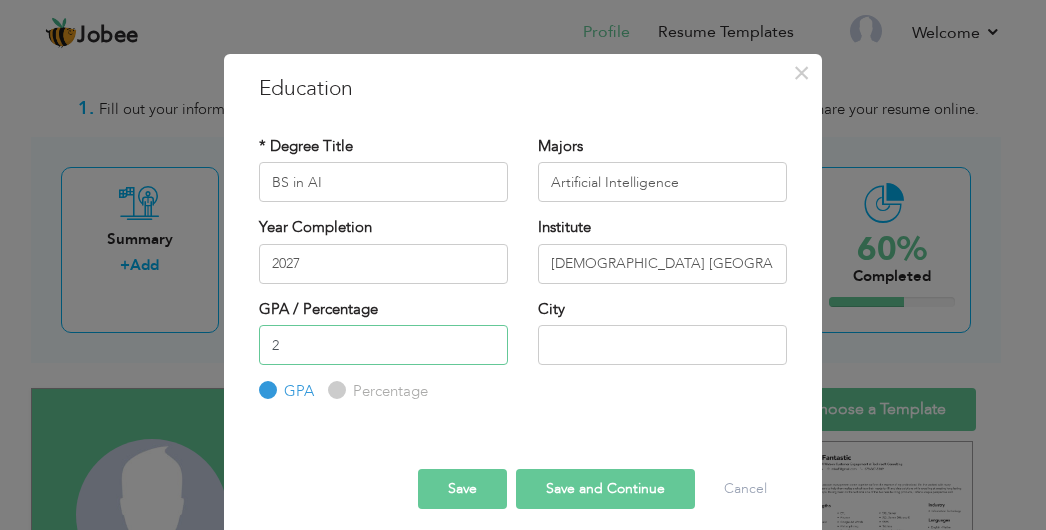 click on "2" at bounding box center [383, 345] 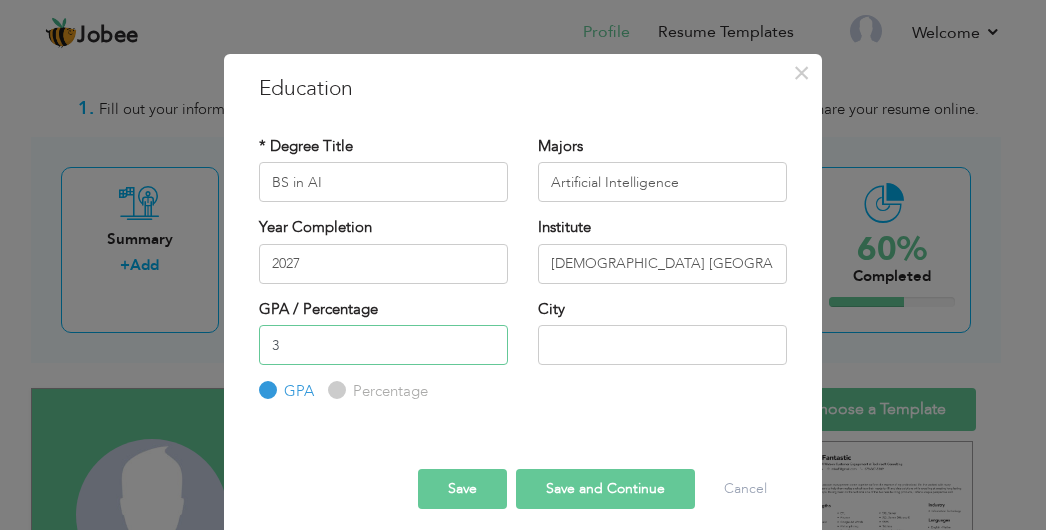 click on "3" at bounding box center [383, 345] 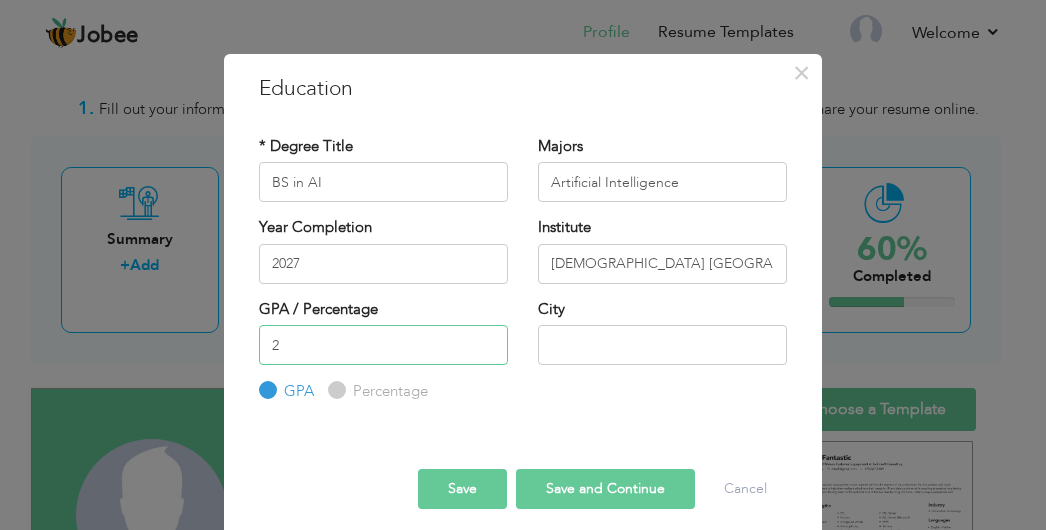 click on "2" at bounding box center (383, 345) 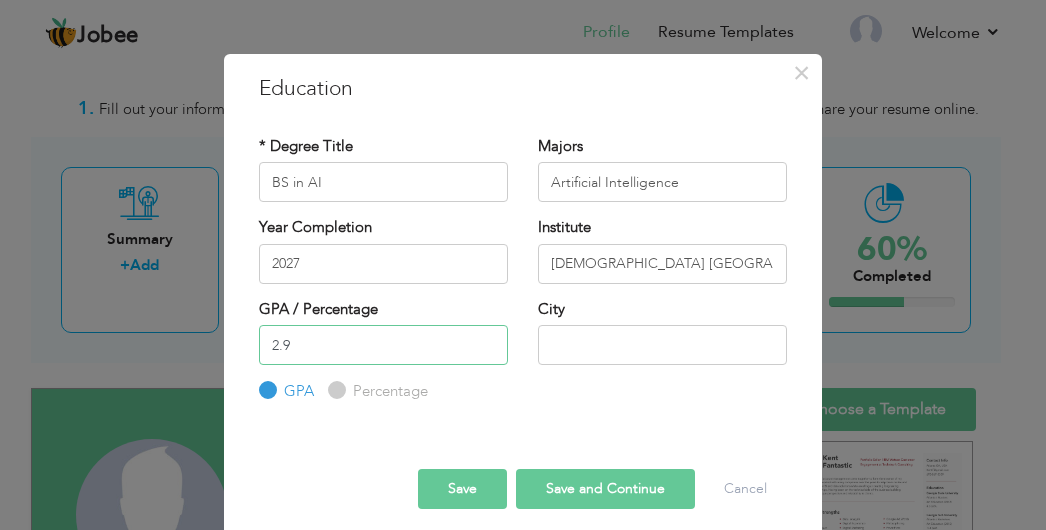 type on "2.9" 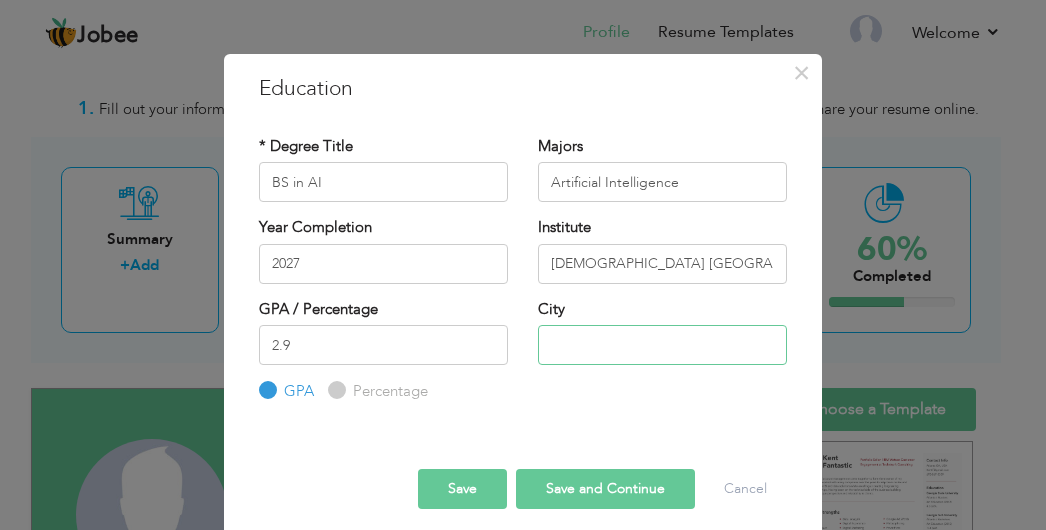 click at bounding box center [662, 345] 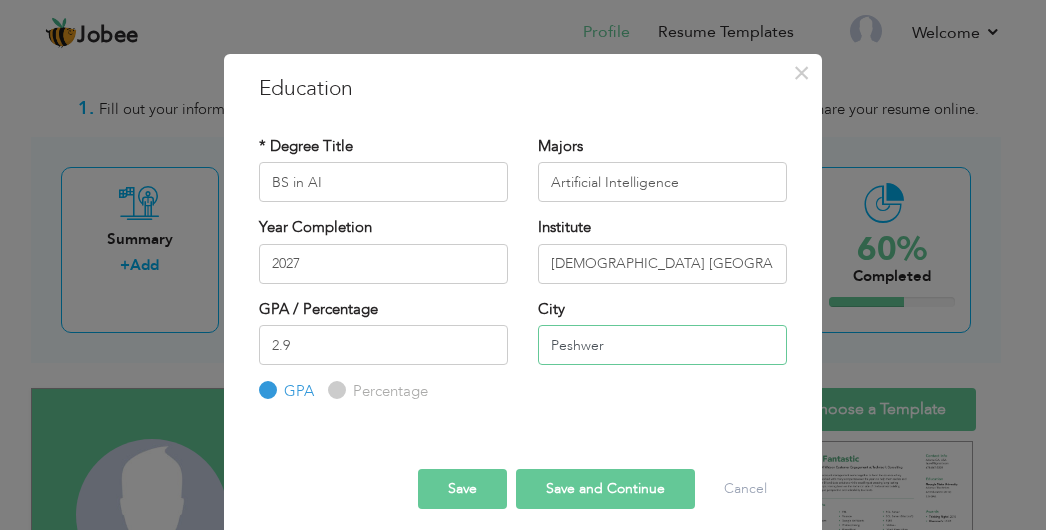 click on "Peshwer" at bounding box center (662, 345) 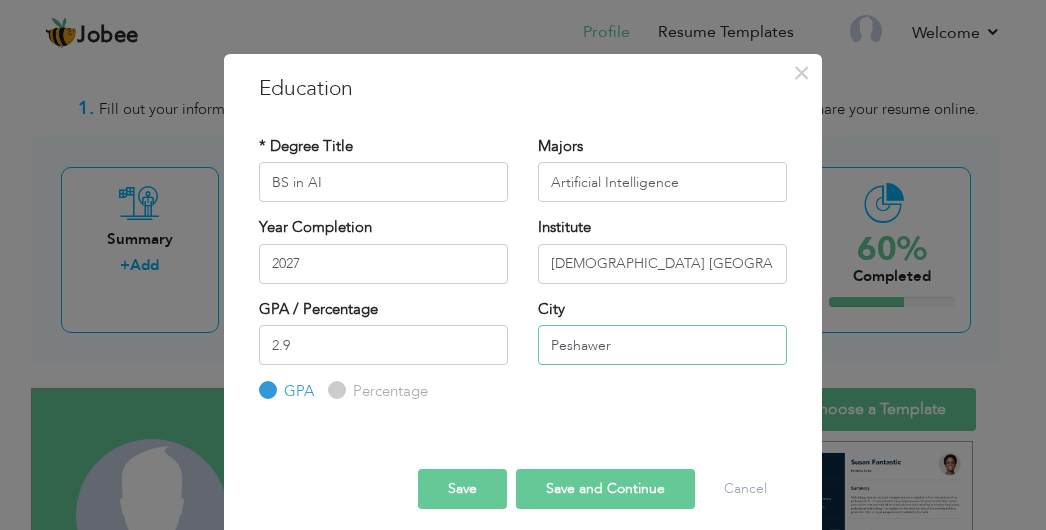 click on "Peshawer" at bounding box center [662, 345] 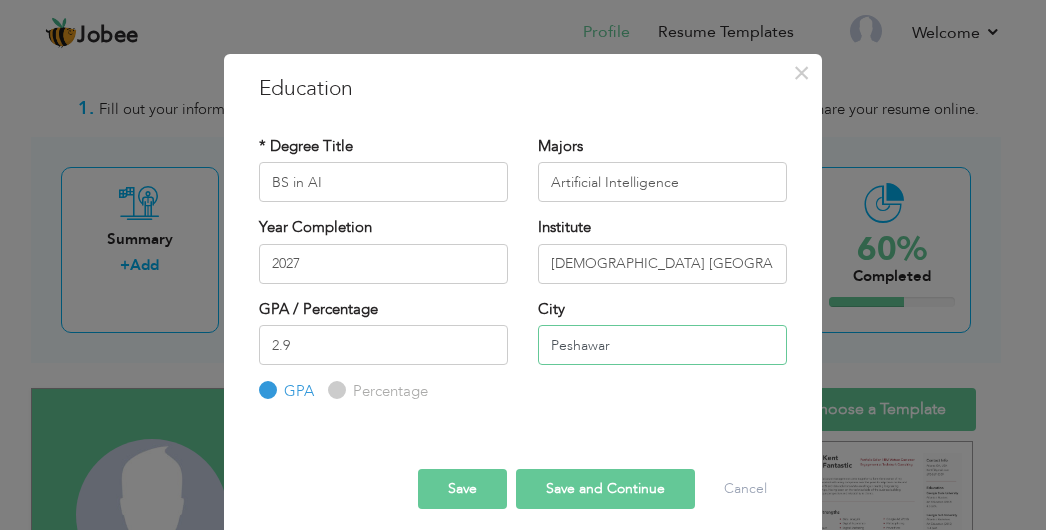 type on "Peshawar" 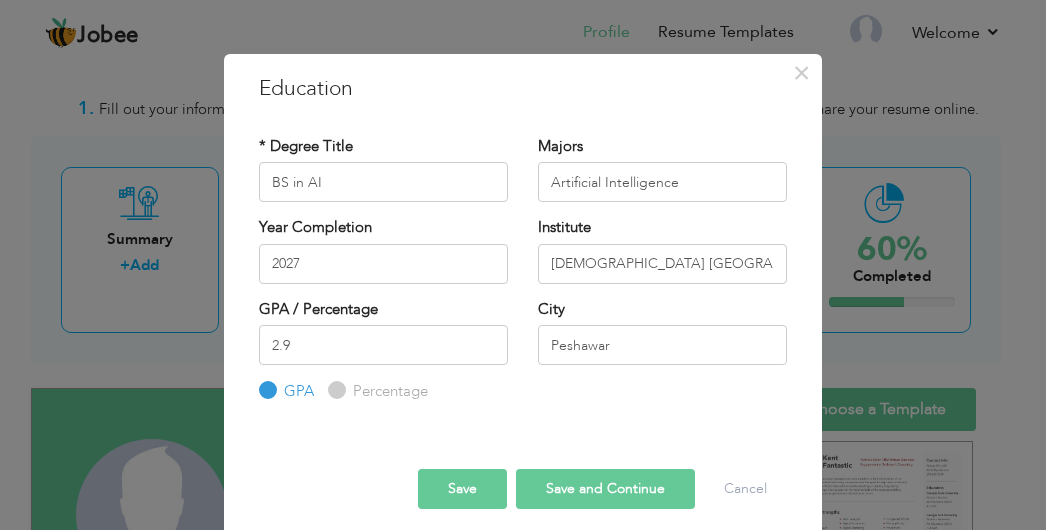 click on "Save and Continue" at bounding box center [605, 489] 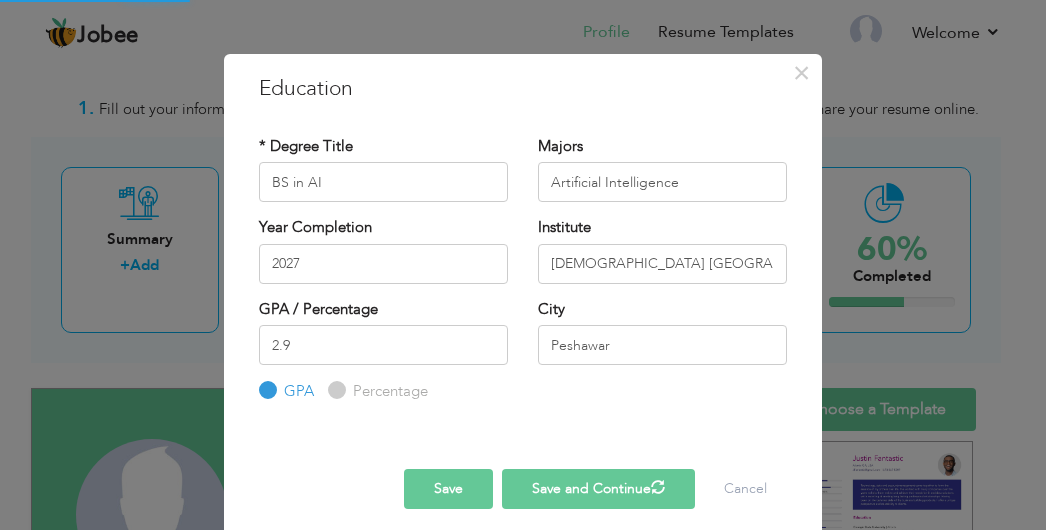 type 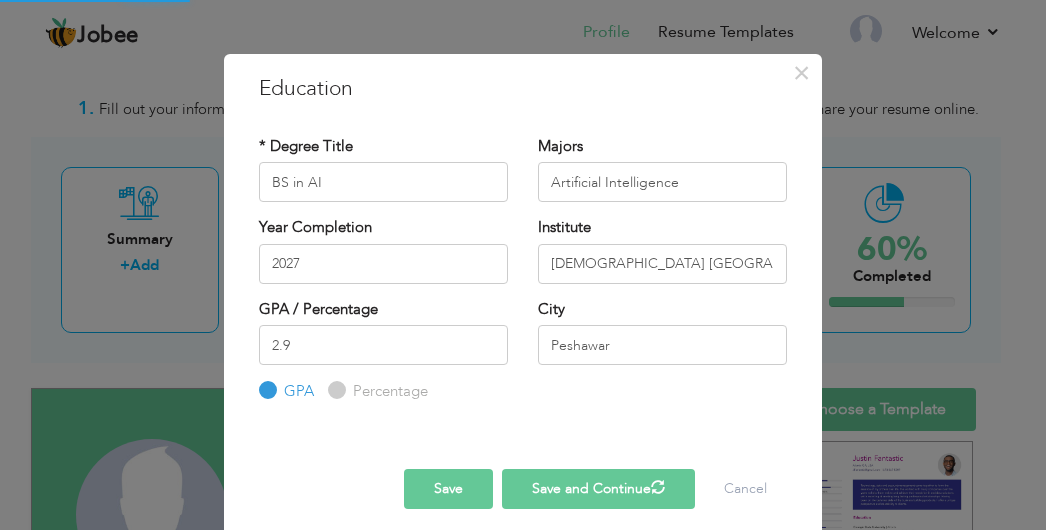 type 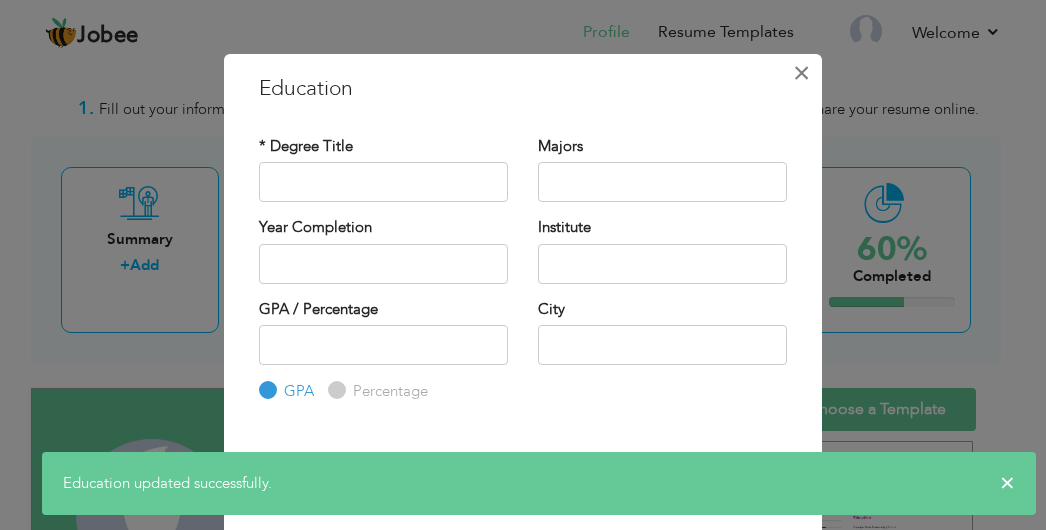 click on "×" at bounding box center [801, 73] 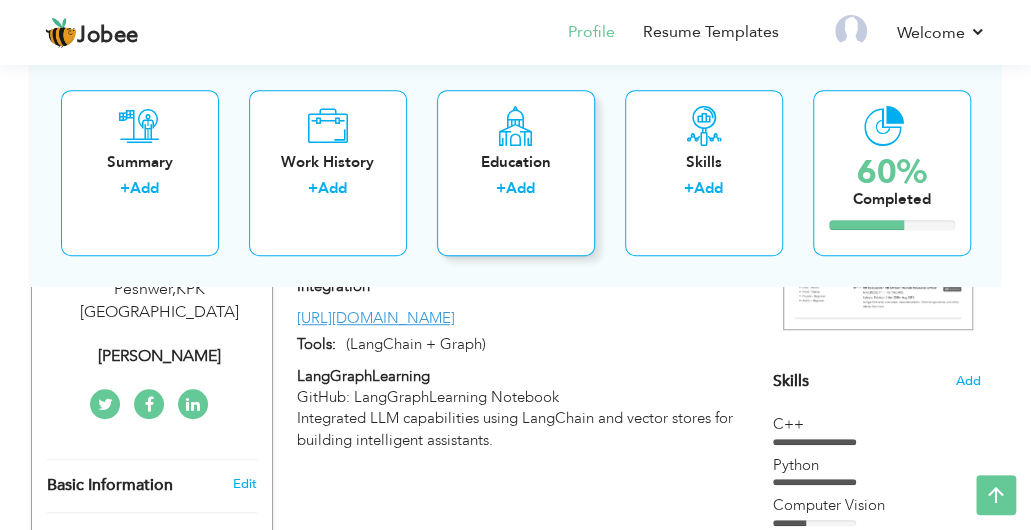 scroll, scrollTop: 379, scrollLeft: 0, axis: vertical 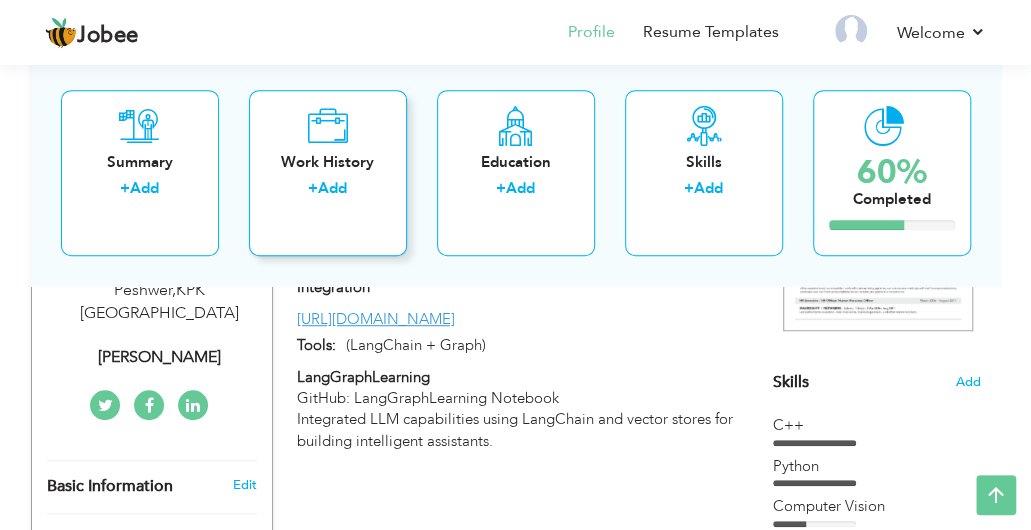 click on "Add" at bounding box center [332, 189] 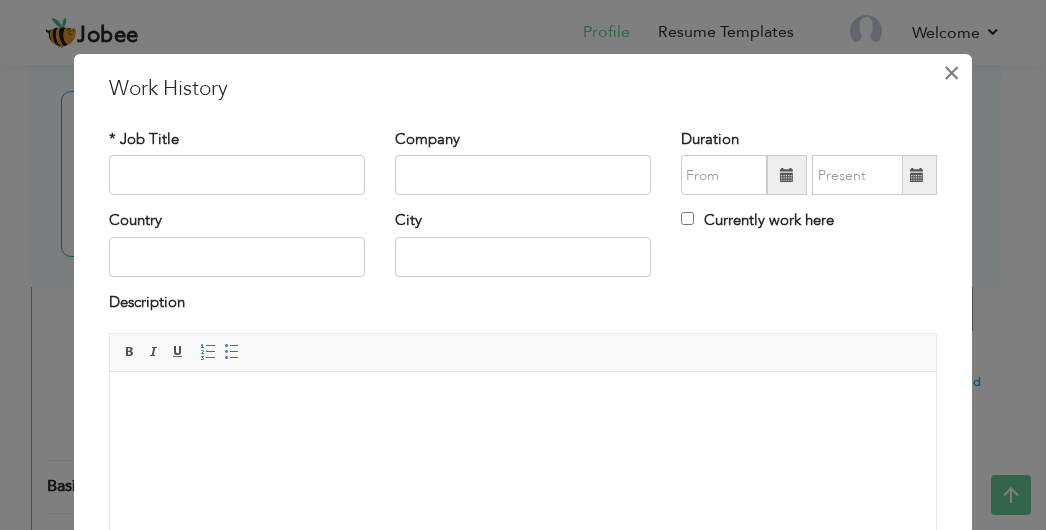 click on "×" at bounding box center [951, 73] 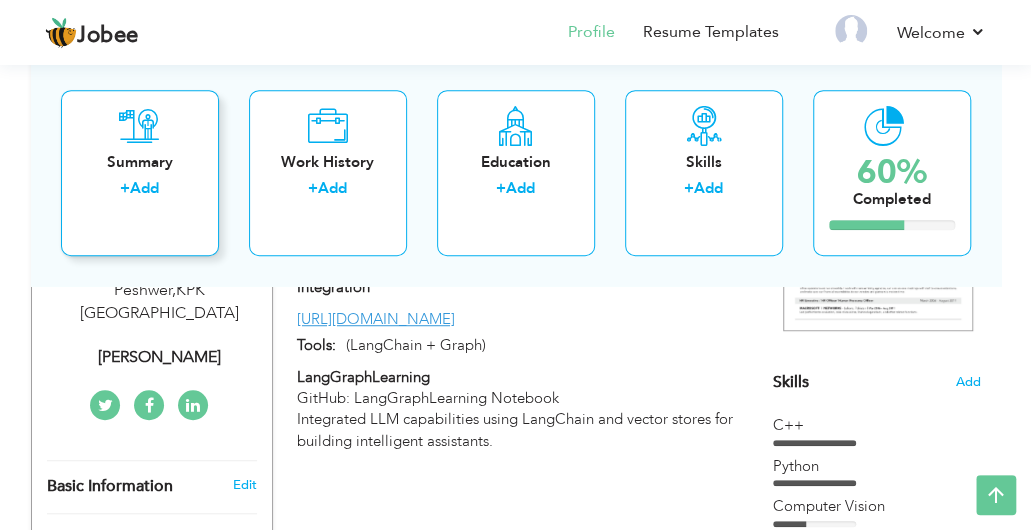 click on "Summary" at bounding box center (140, 162) 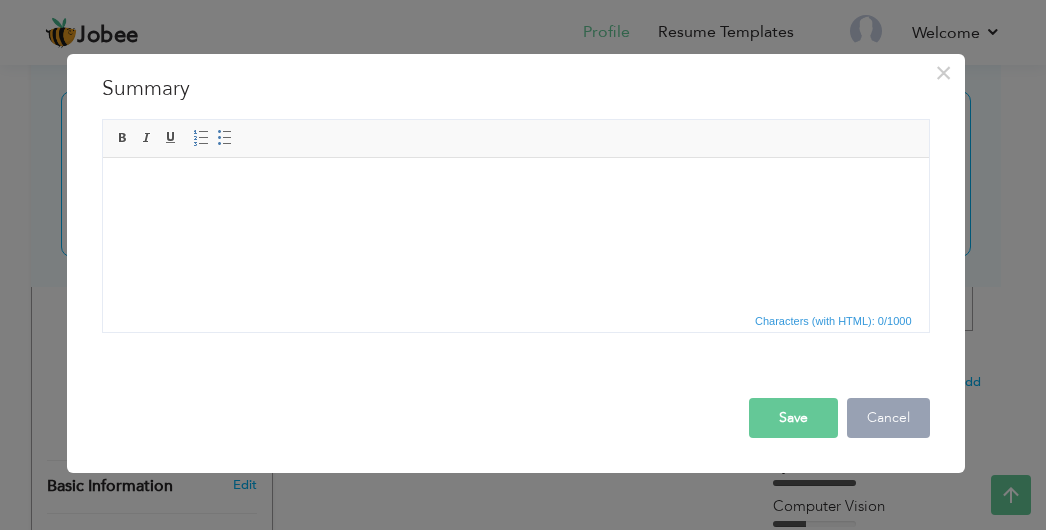 click on "Cancel" at bounding box center [888, 418] 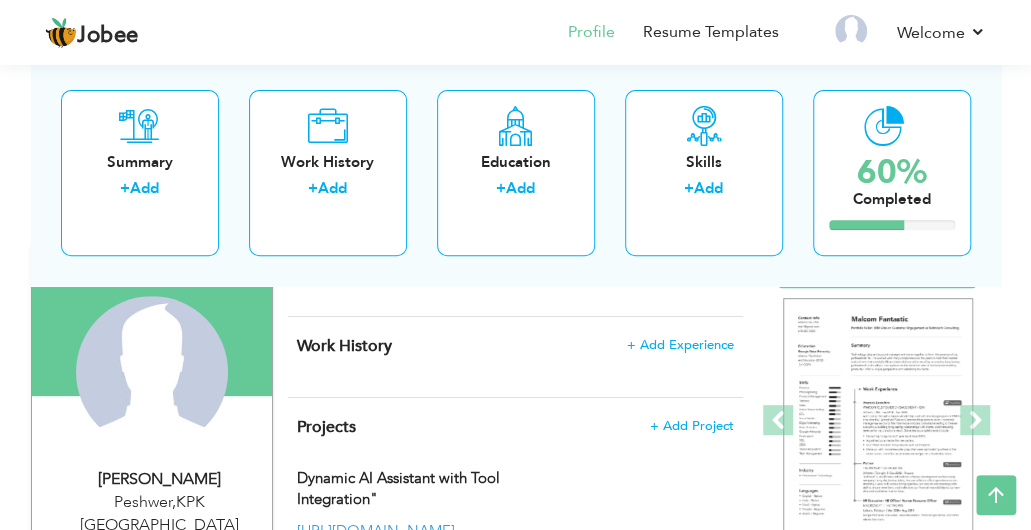 scroll, scrollTop: 217, scrollLeft: 0, axis: vertical 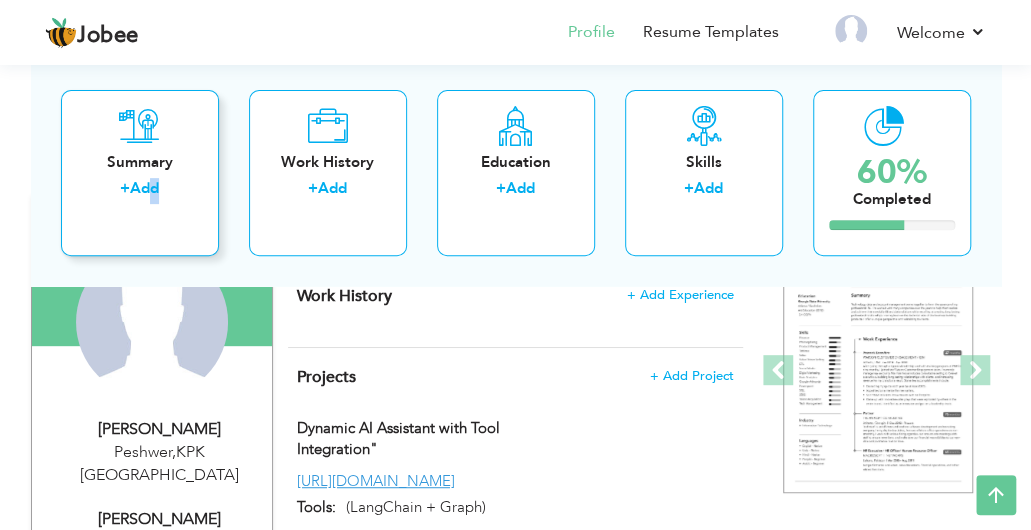 click on "Add" at bounding box center [144, 189] 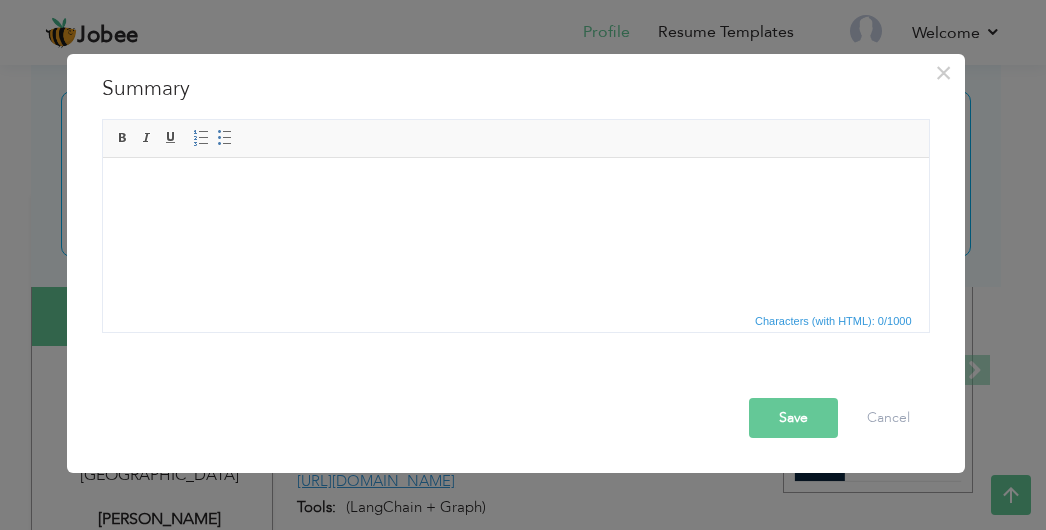 click at bounding box center [515, 188] 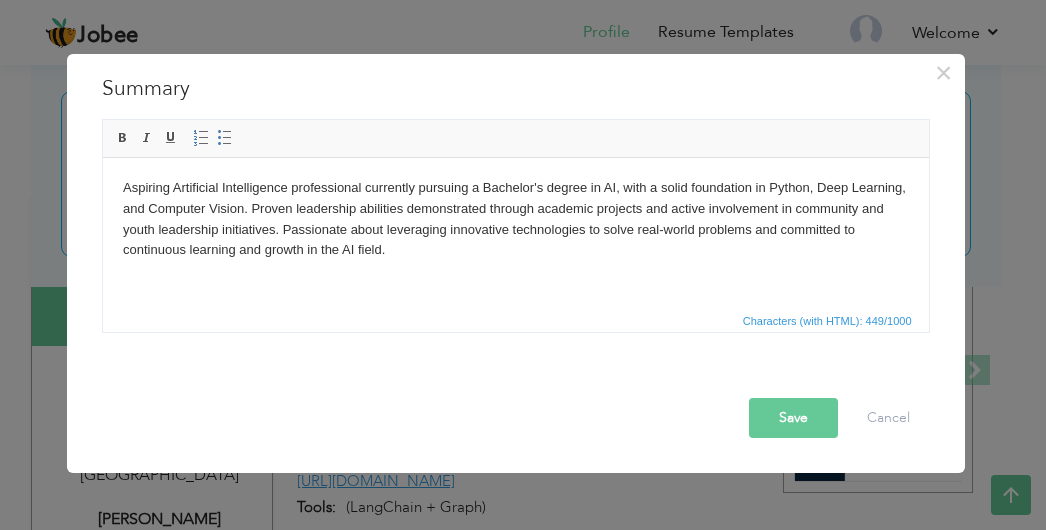 click on "Save" at bounding box center [793, 418] 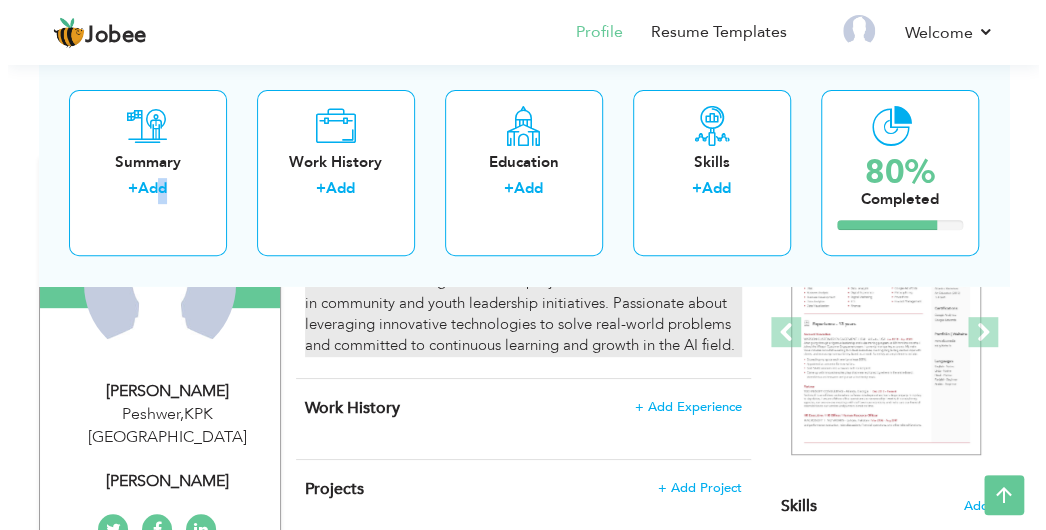 scroll, scrollTop: 263, scrollLeft: 0, axis: vertical 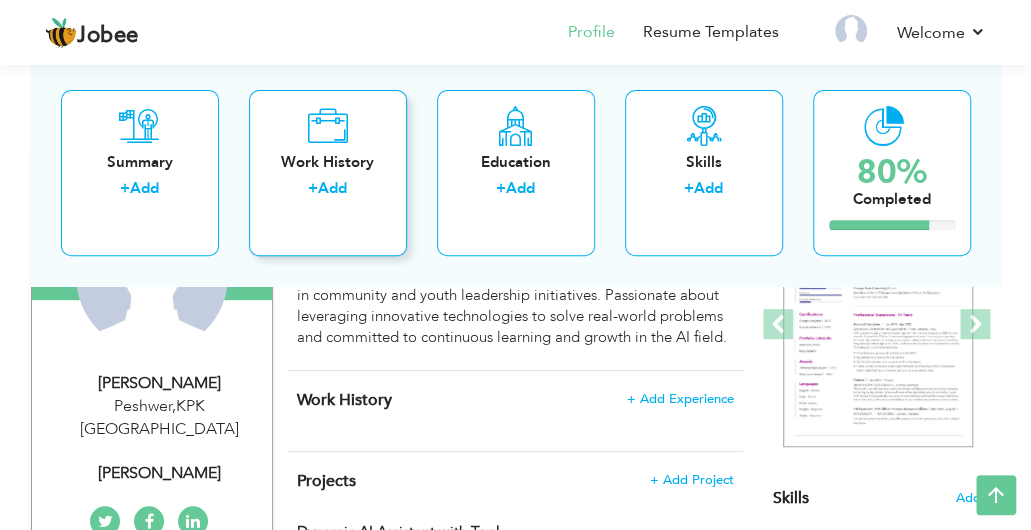click on "Add" at bounding box center (332, 189) 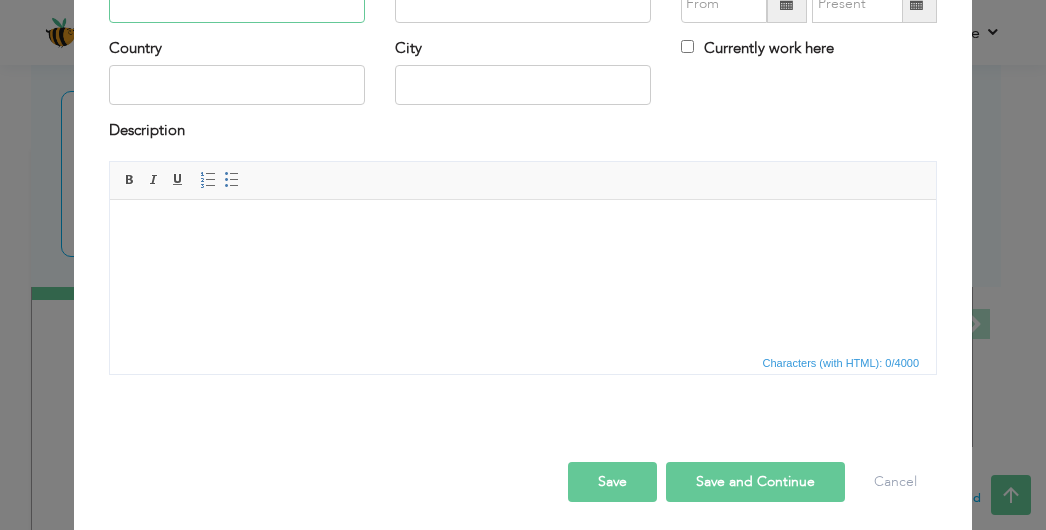scroll, scrollTop: 178, scrollLeft: 0, axis: vertical 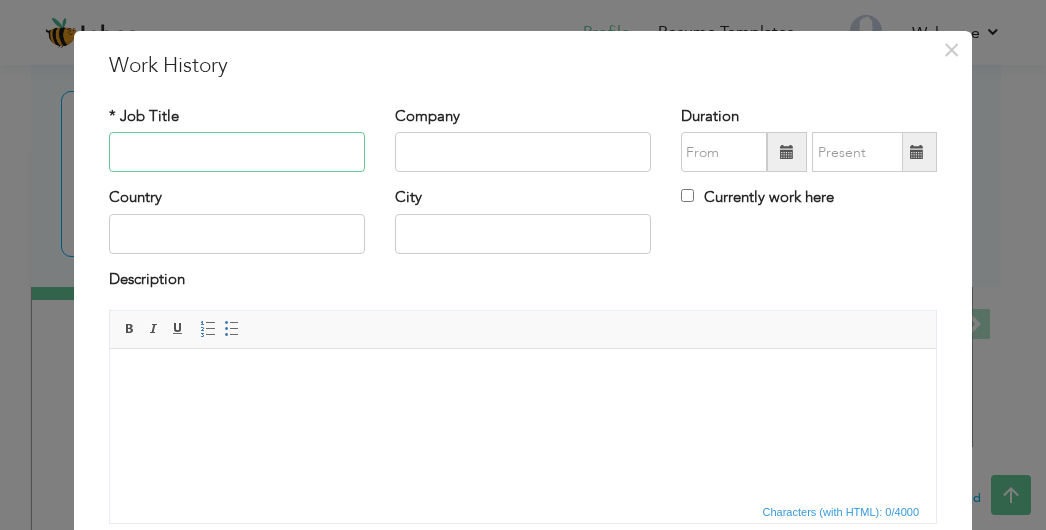 click at bounding box center [237, 152] 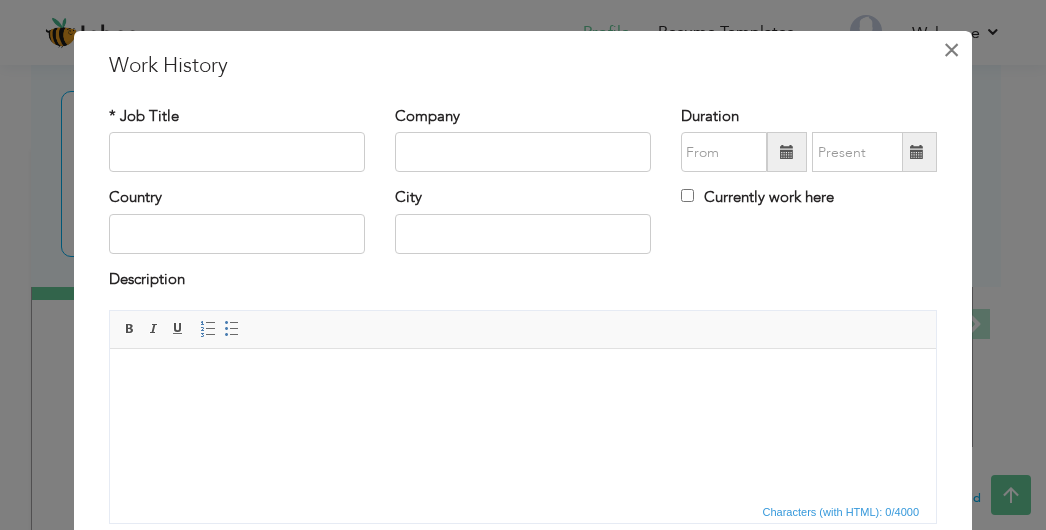 click on "×" at bounding box center (951, 50) 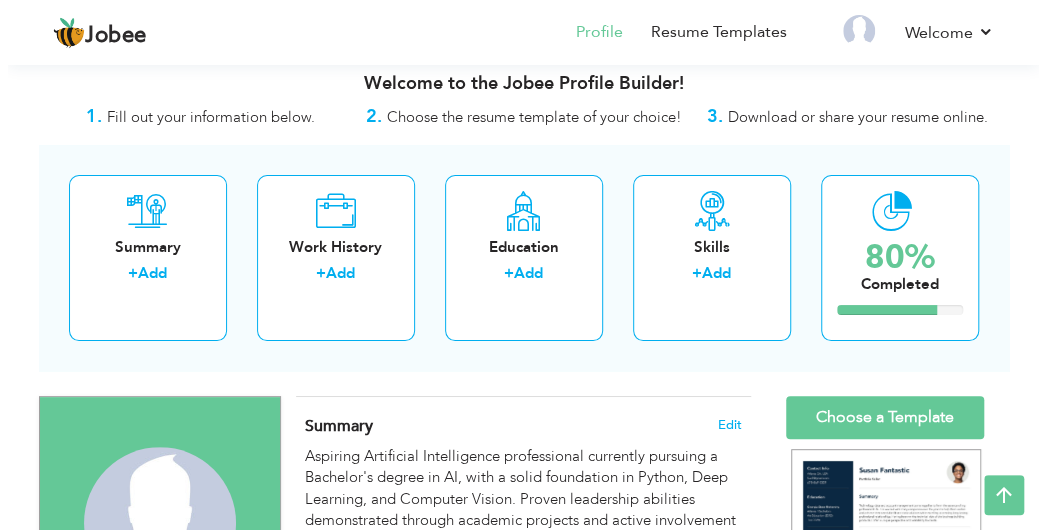 scroll, scrollTop: 0, scrollLeft: 0, axis: both 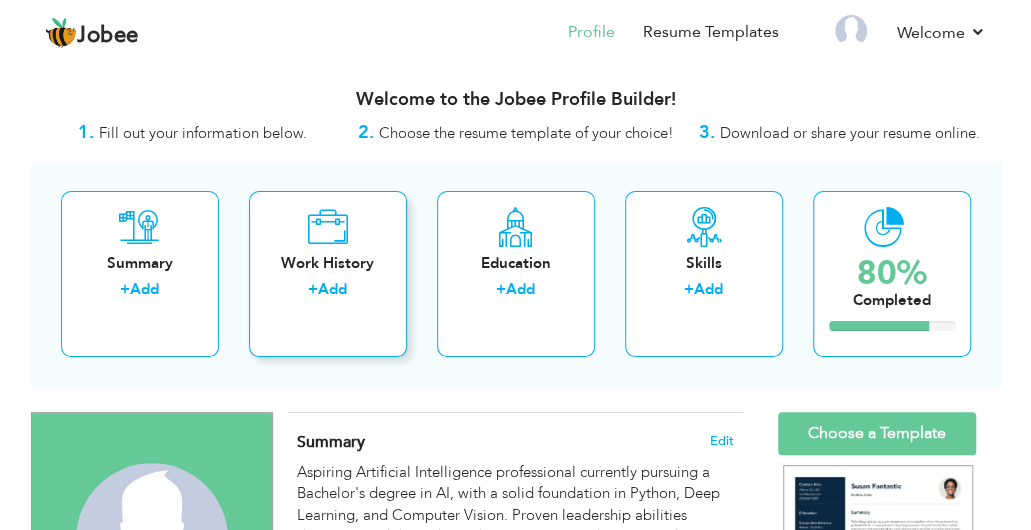 click on "+" at bounding box center [313, 289] 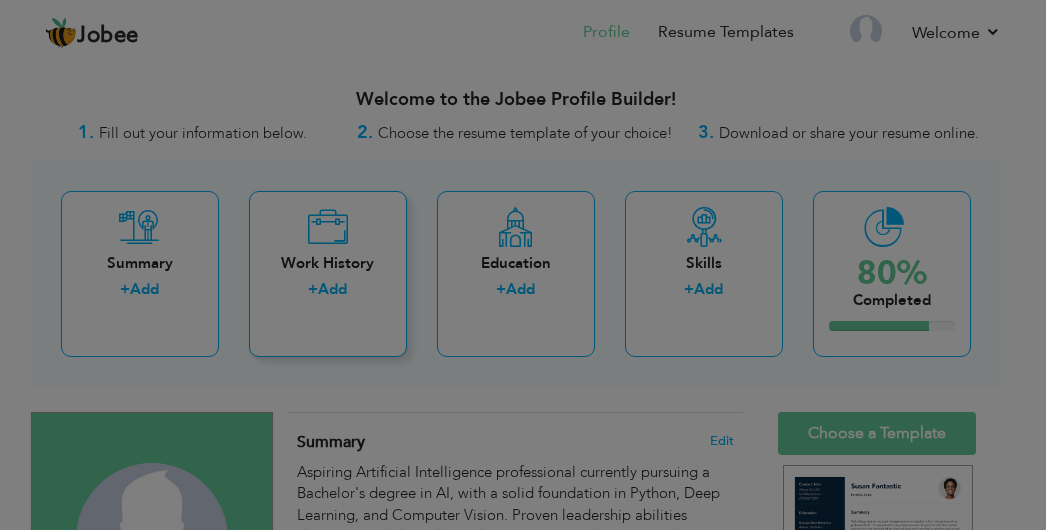 scroll, scrollTop: 0, scrollLeft: 0, axis: both 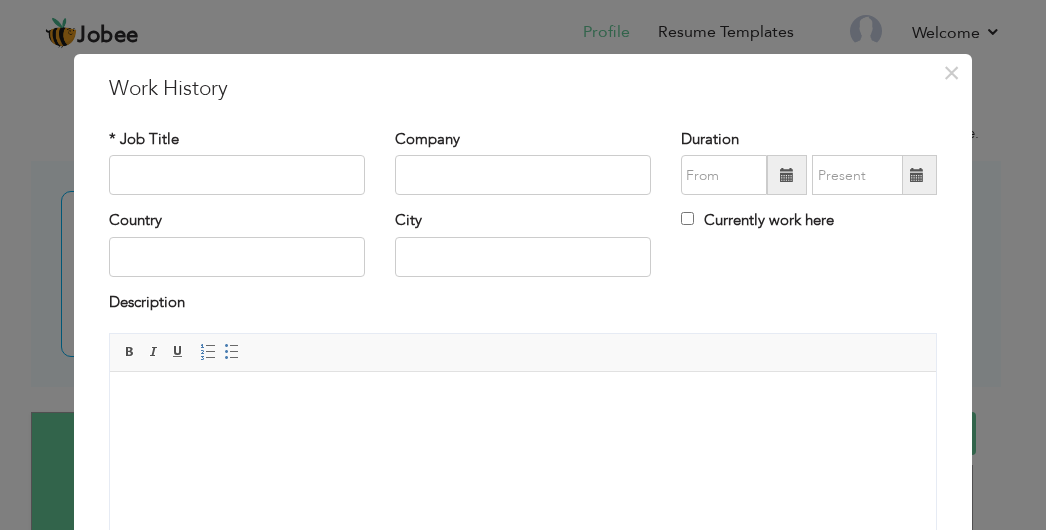 click at bounding box center [523, 402] 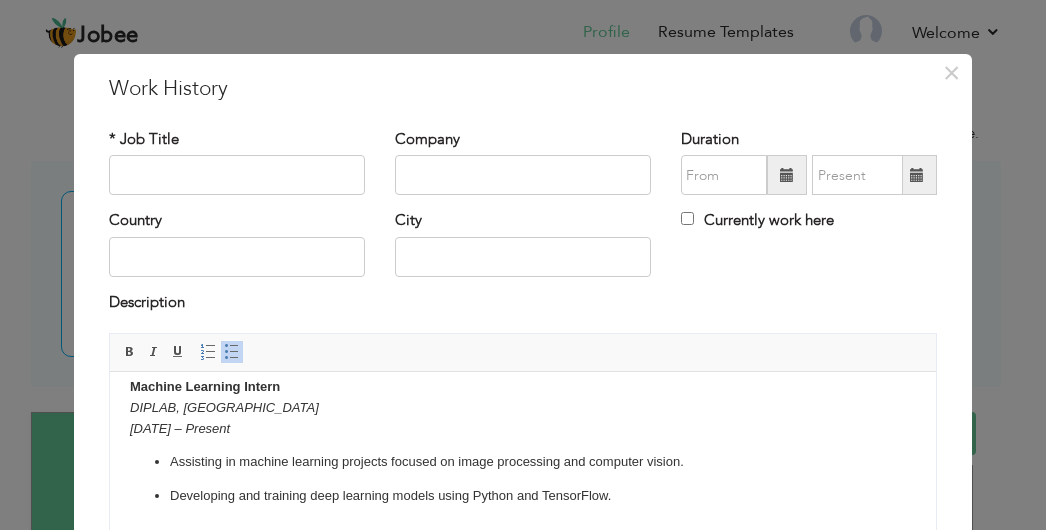 scroll, scrollTop: 0, scrollLeft: 0, axis: both 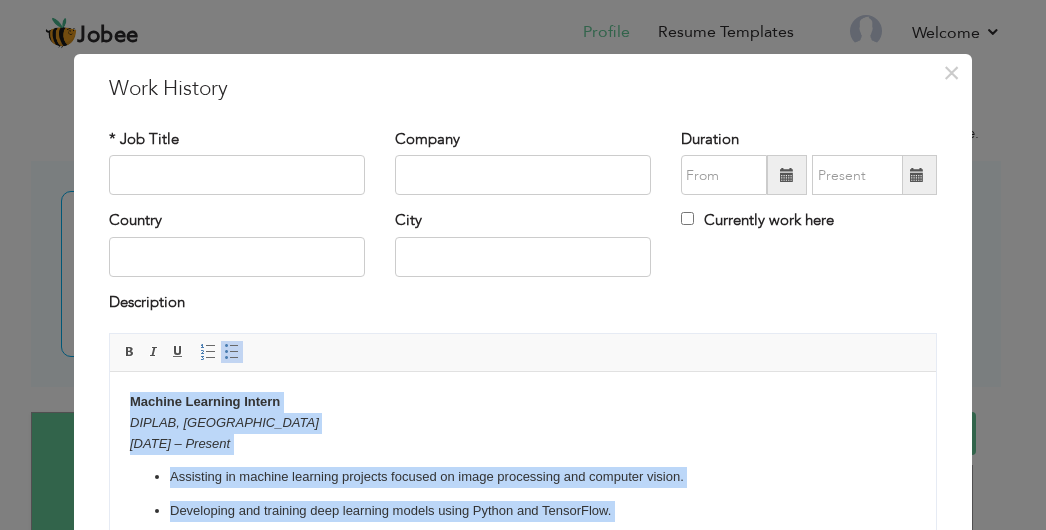 drag, startPoint x: 646, startPoint y: 506, endPoint x: 57, endPoint y: 342, distance: 611.40576 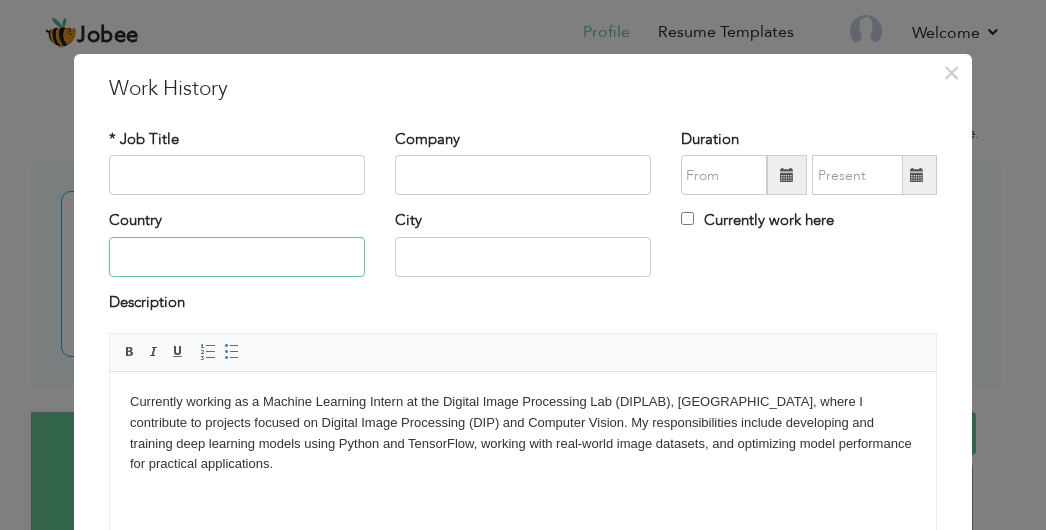 click at bounding box center (237, 257) 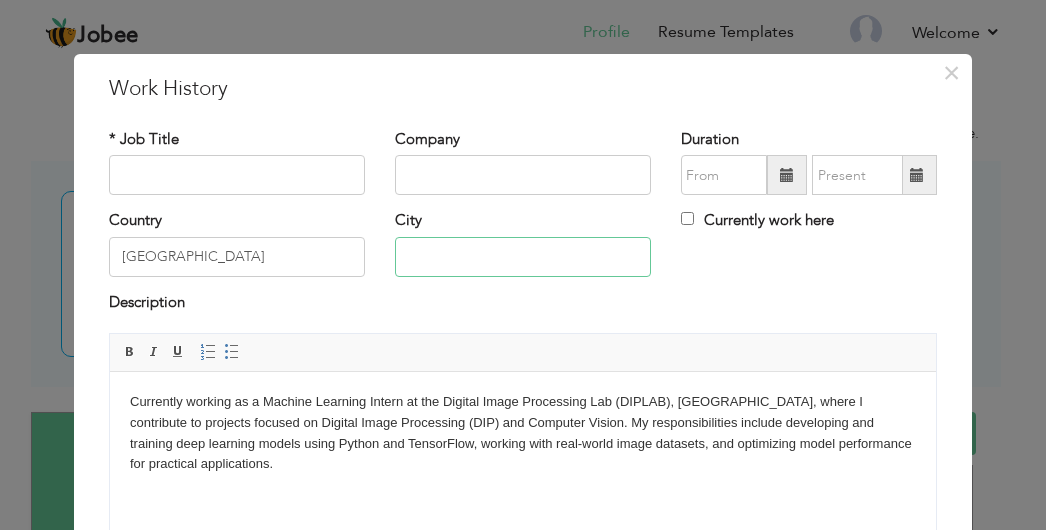 type on "CHARSADDA" 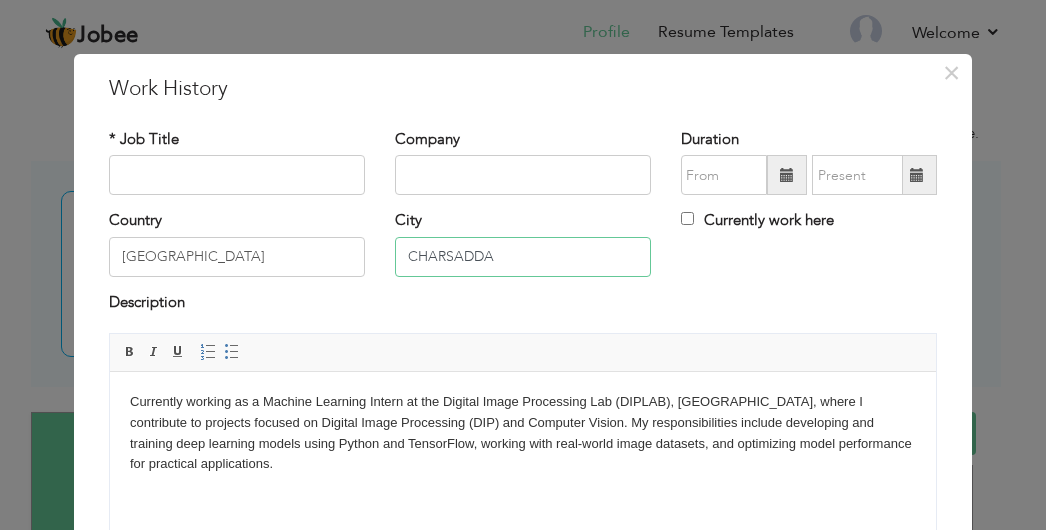 drag, startPoint x: 490, startPoint y: 251, endPoint x: 316, endPoint y: 265, distance: 174.56232 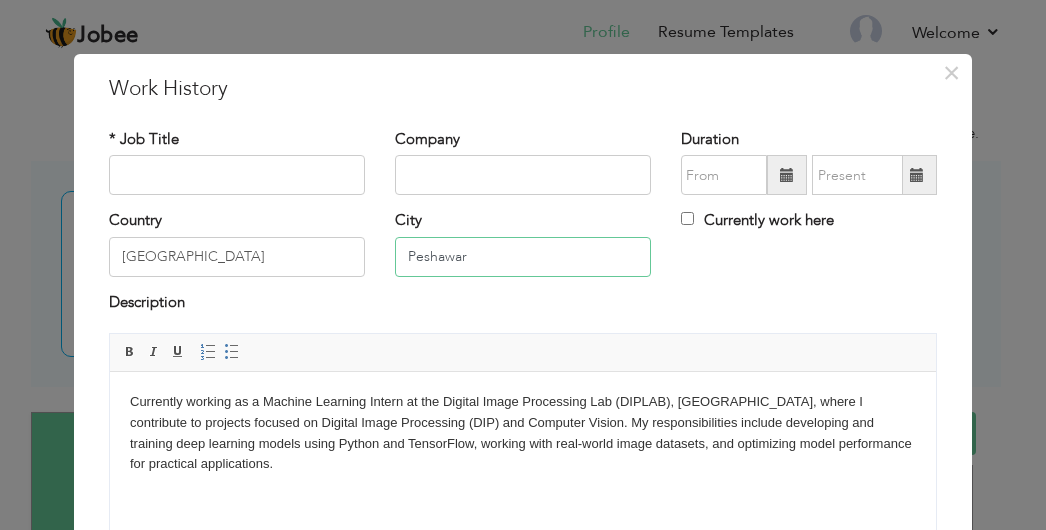 click on "Peshawar" at bounding box center (523, 257) 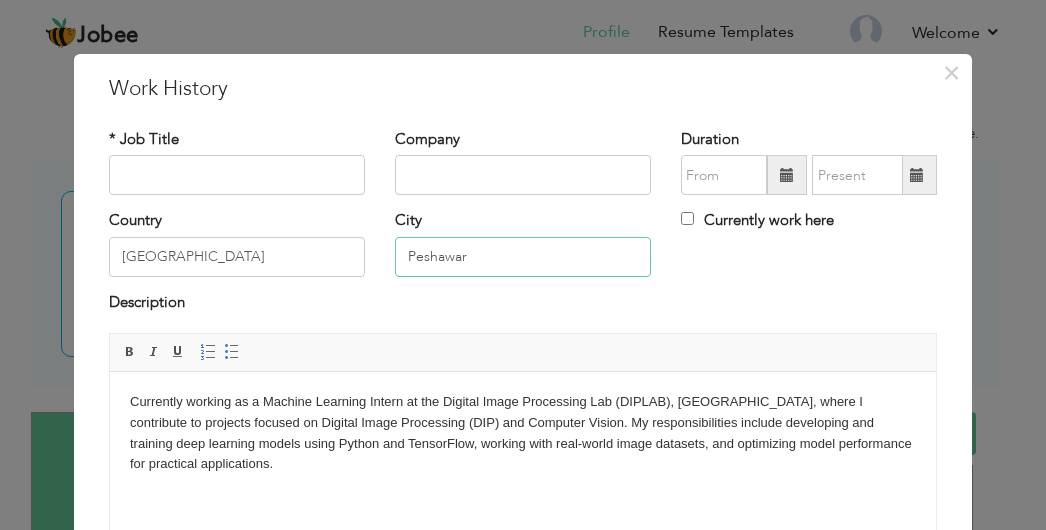 type on "Peshawar" 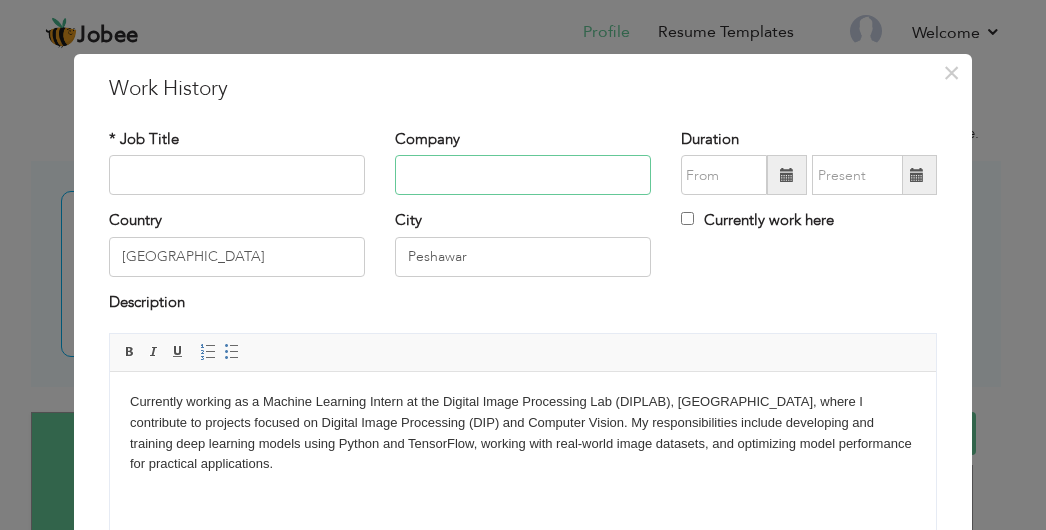 click at bounding box center (523, 175) 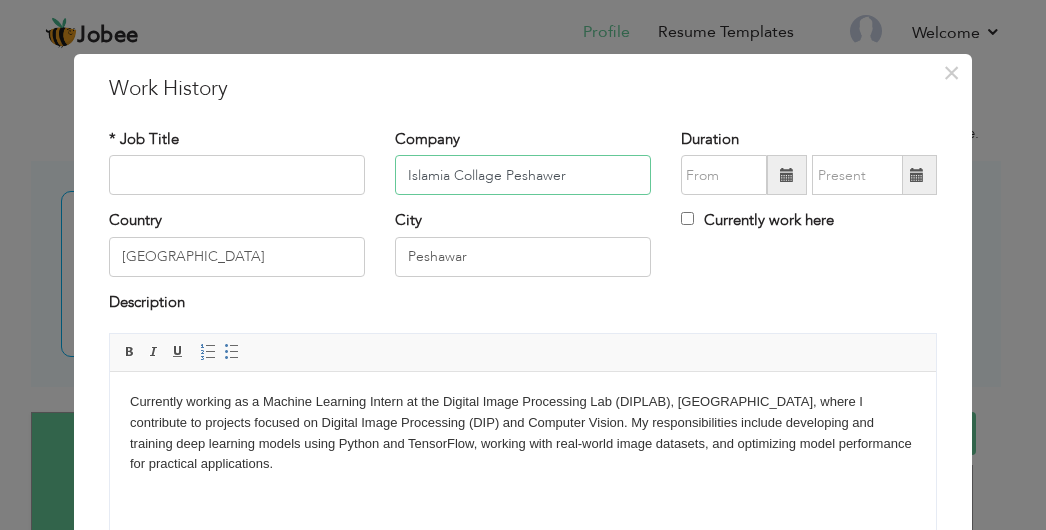 type on "Islamia Collage Peshawer" 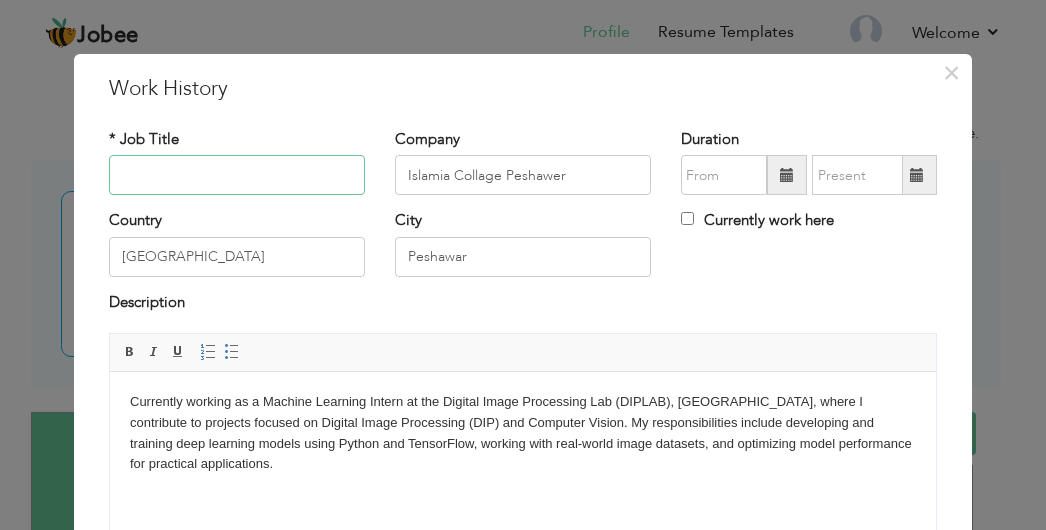 click at bounding box center (237, 175) 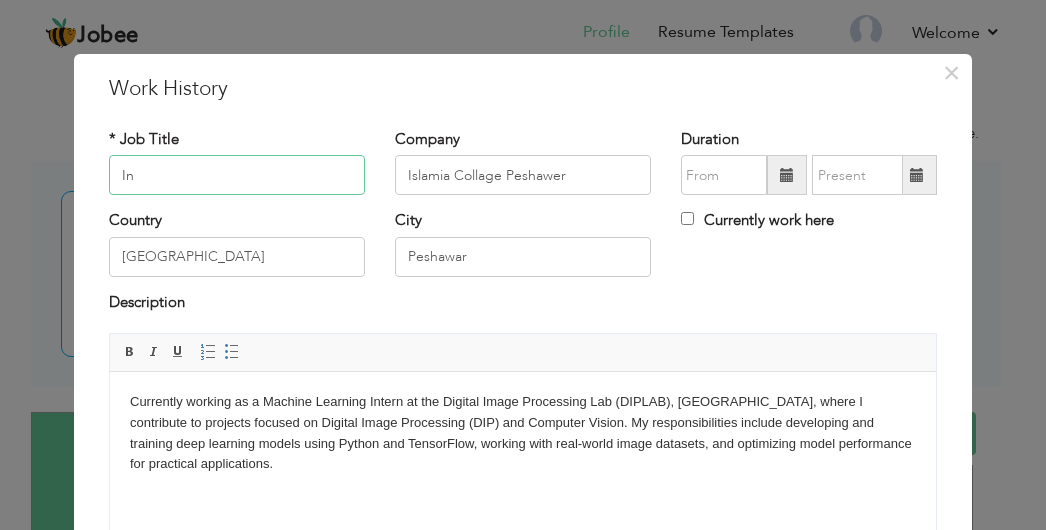 type on "I" 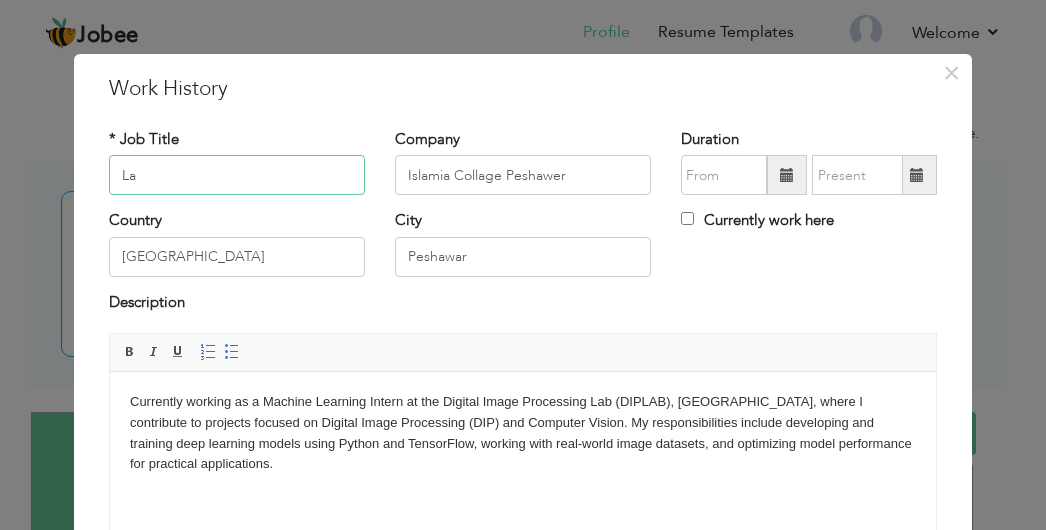 type on "L" 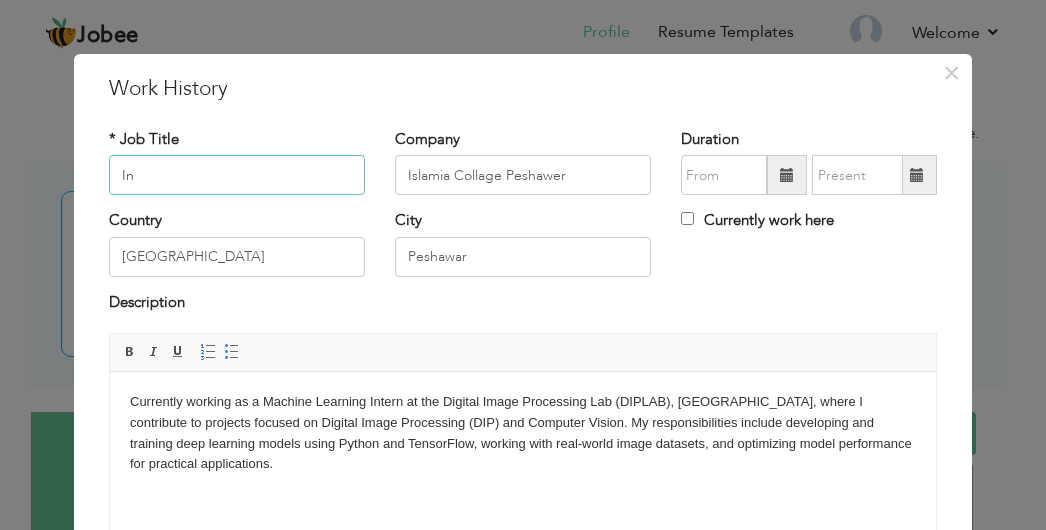 type on "I" 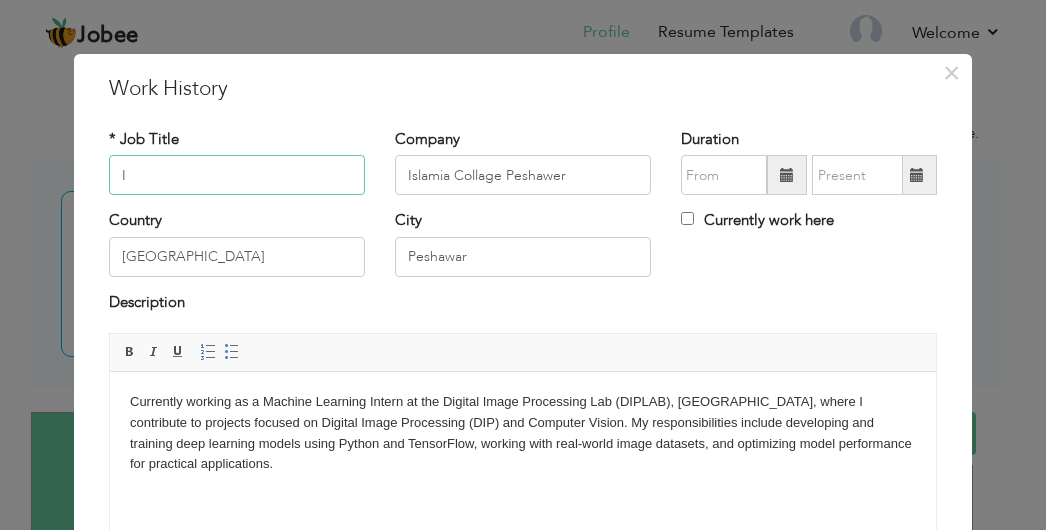 type 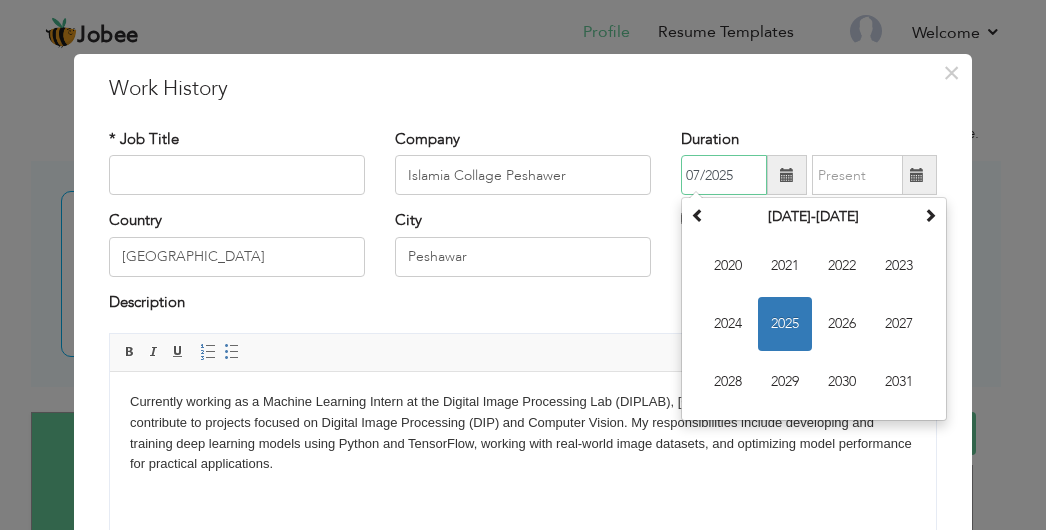 click on "07/2025" at bounding box center (724, 175) 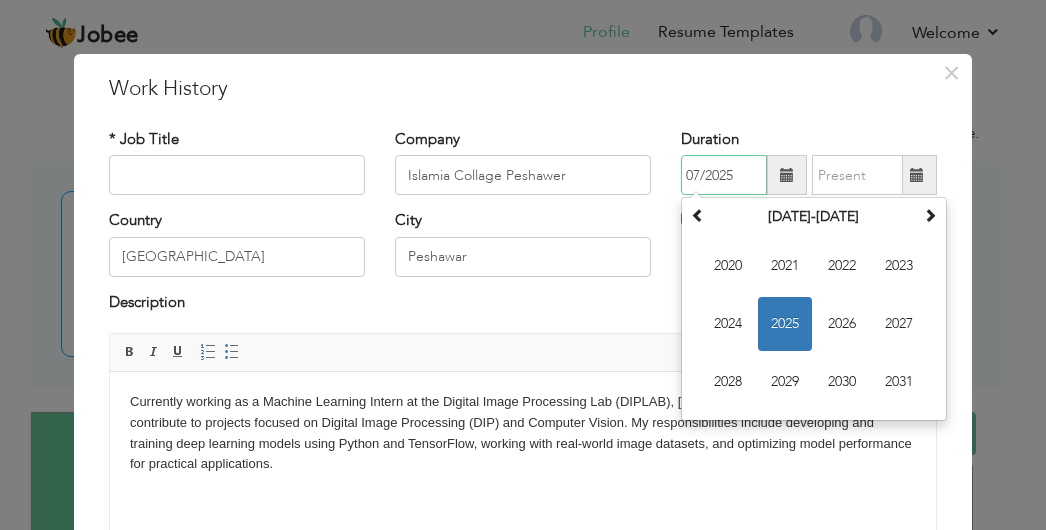 click on "2025" at bounding box center [785, 324] 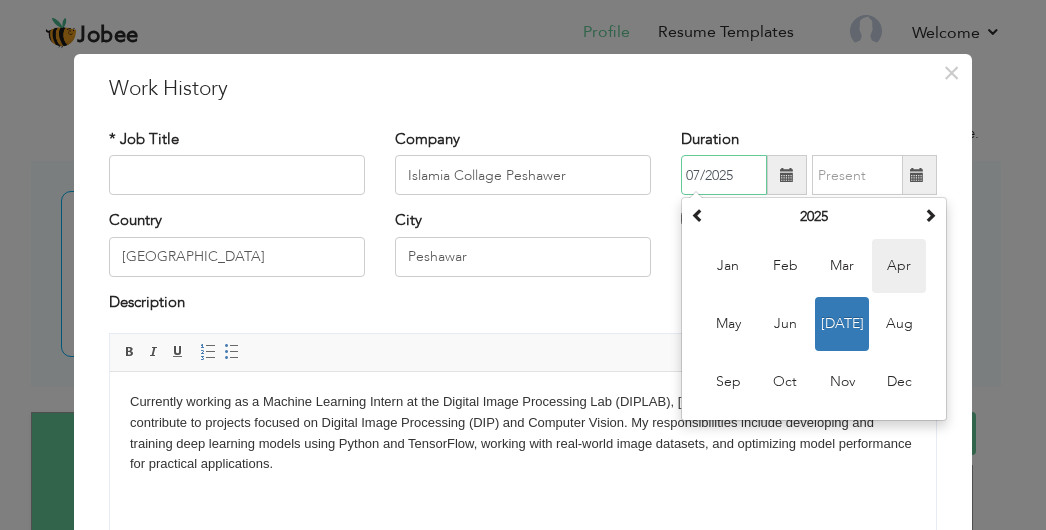 click on "Apr" at bounding box center (899, 266) 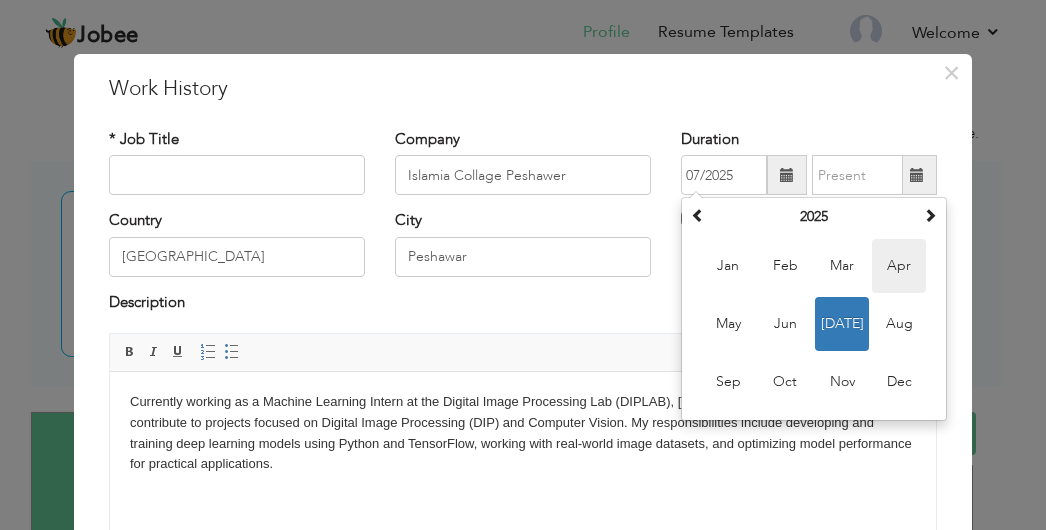 type on "04/2025" 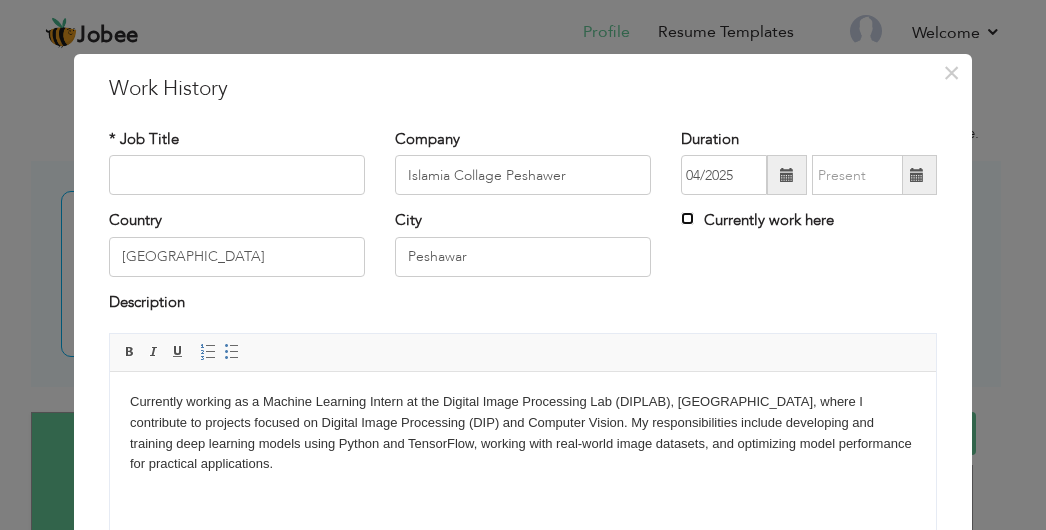 click on "Currently work here" at bounding box center (687, 218) 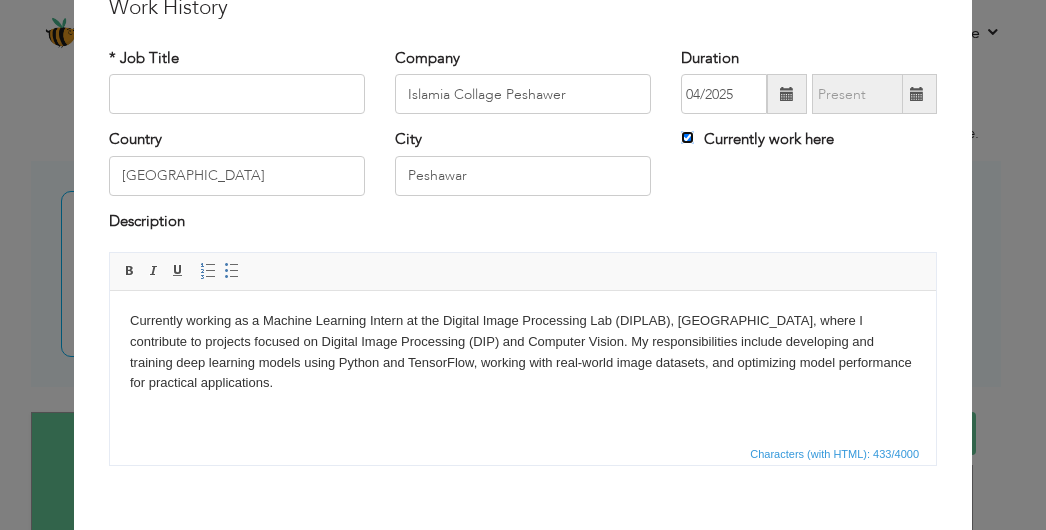 scroll, scrollTop: 178, scrollLeft: 0, axis: vertical 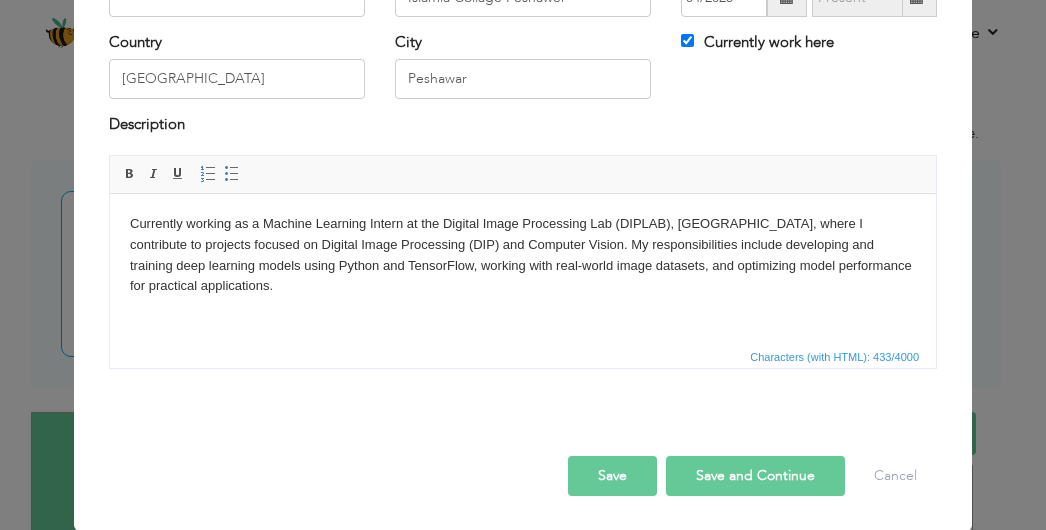 click on "Save" at bounding box center [612, 476] 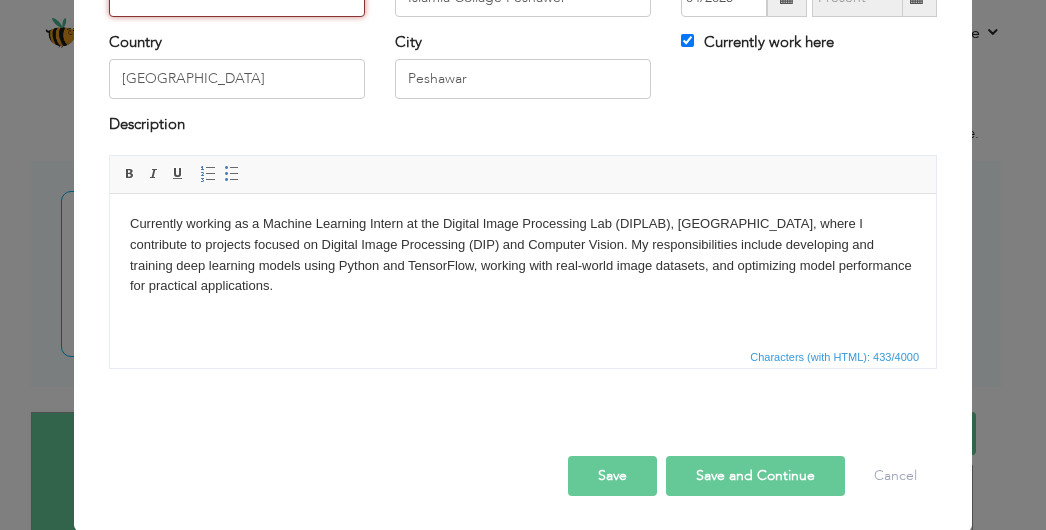scroll, scrollTop: 155, scrollLeft: 0, axis: vertical 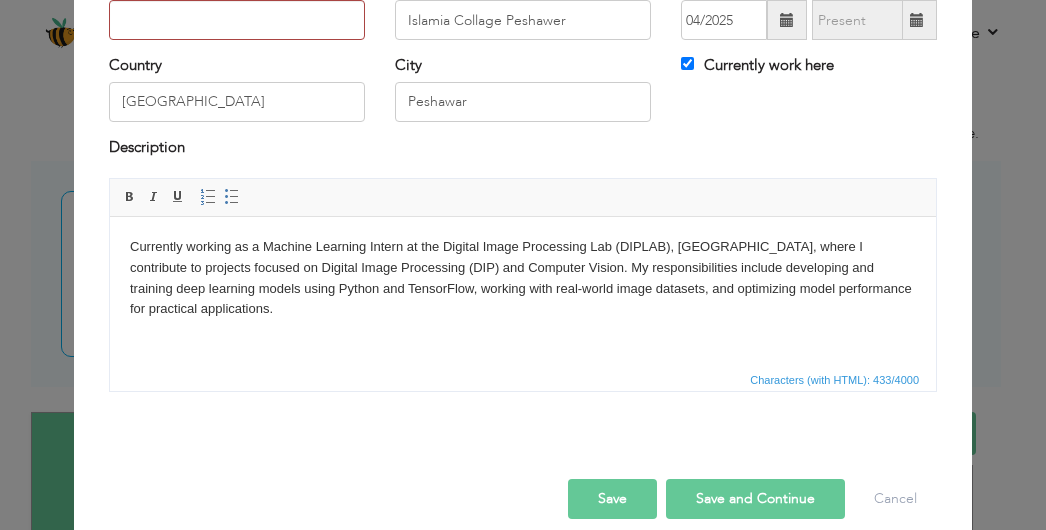 click on "Save" at bounding box center (612, 499) 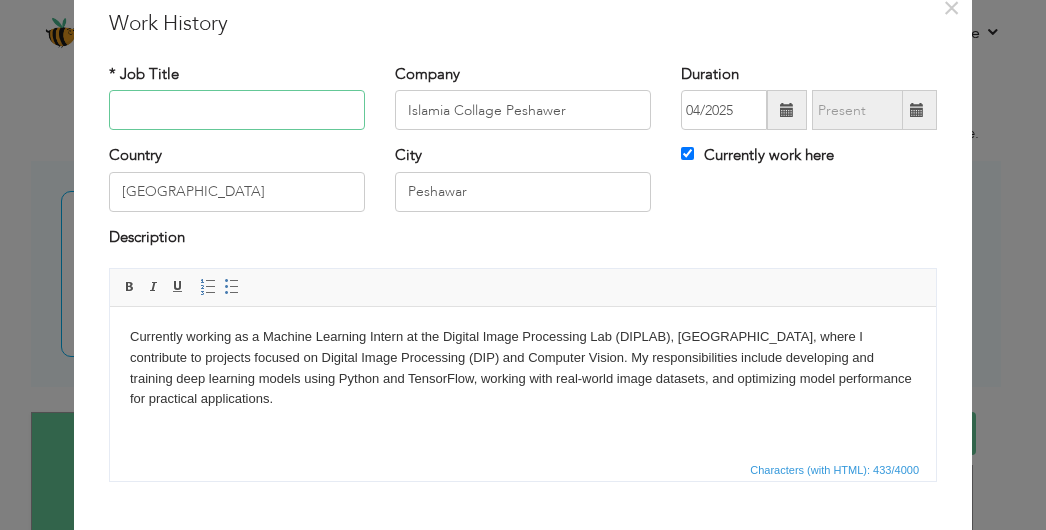 scroll, scrollTop: 0, scrollLeft: 0, axis: both 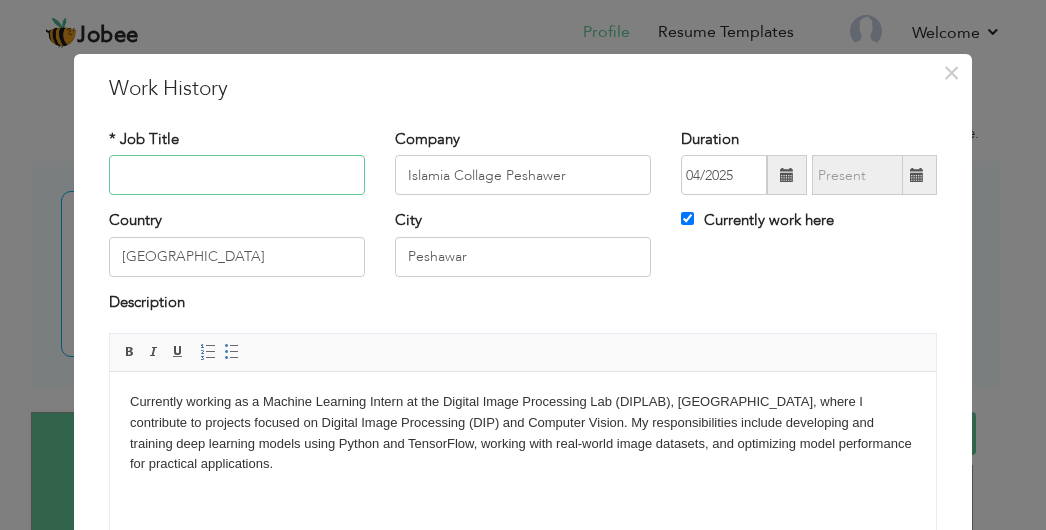 click at bounding box center [237, 175] 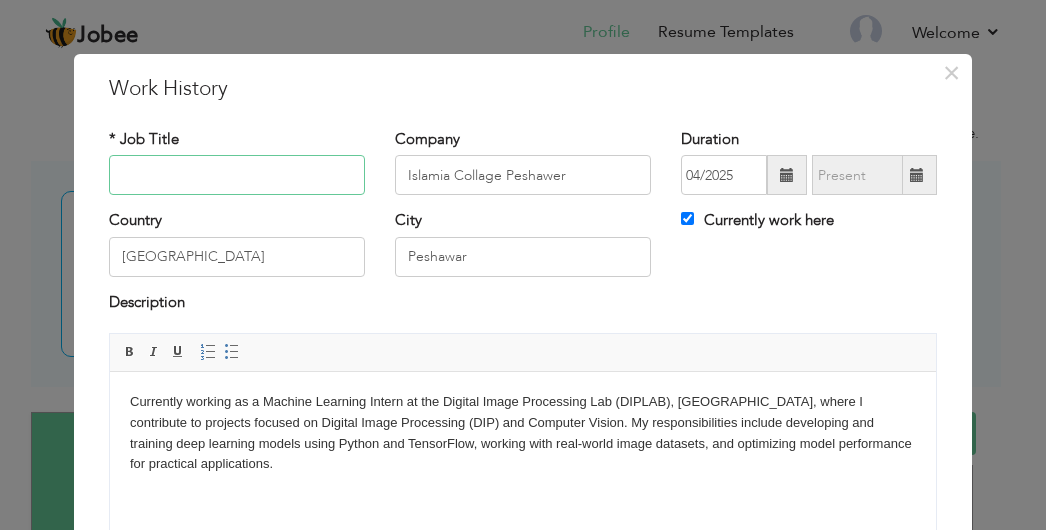 click at bounding box center [237, 175] 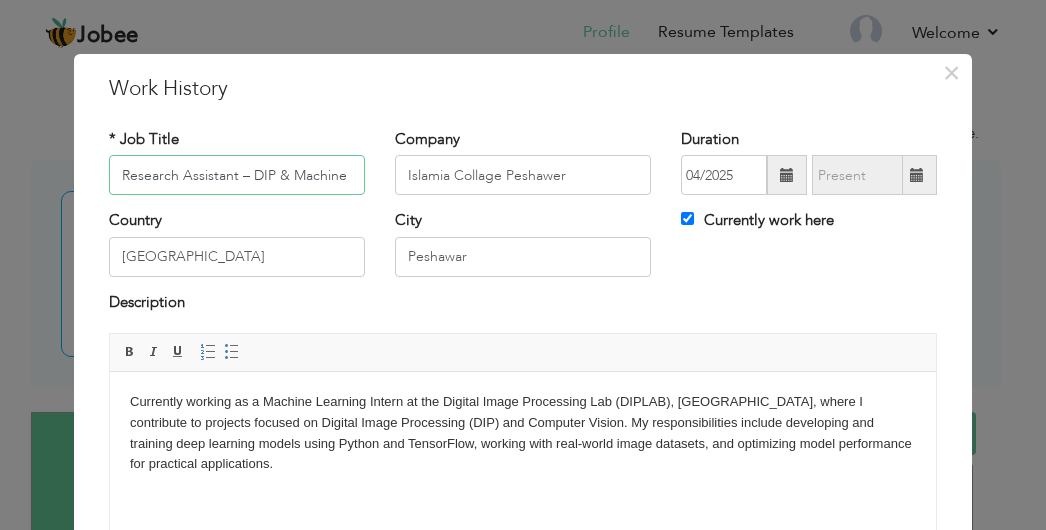scroll, scrollTop: 0, scrollLeft: 102, axis: horizontal 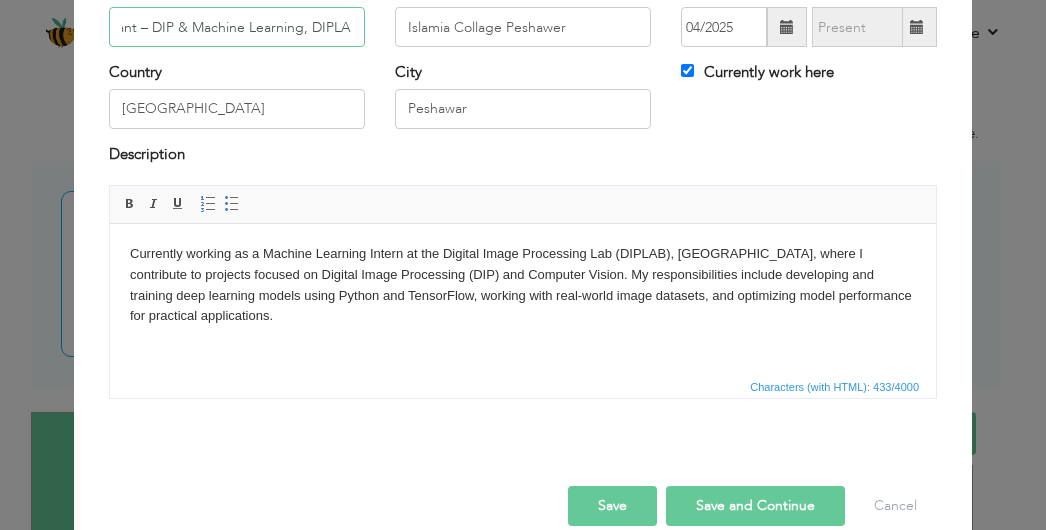 type on "Research Assistant – DIP & Machine Learning, DIPLAB" 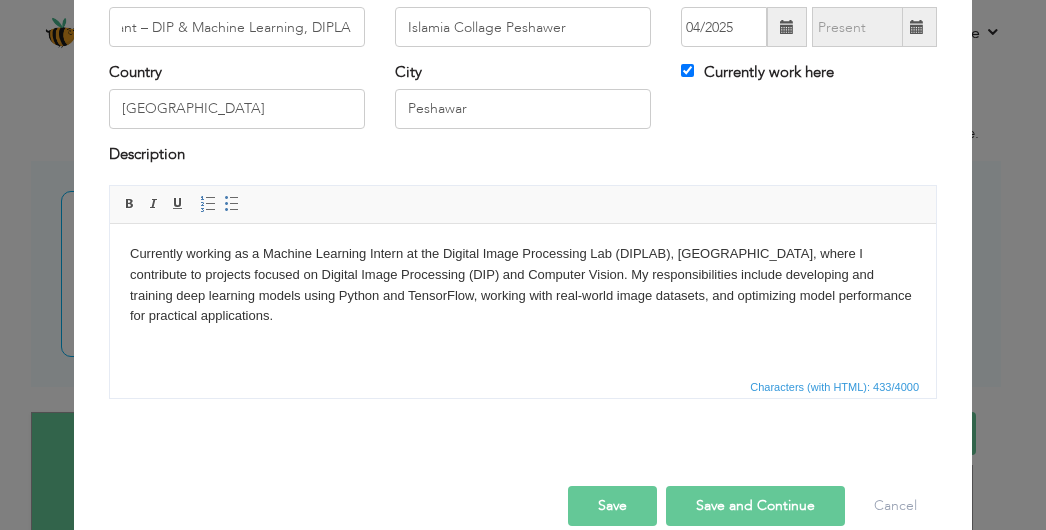 click on "Save" at bounding box center [612, 506] 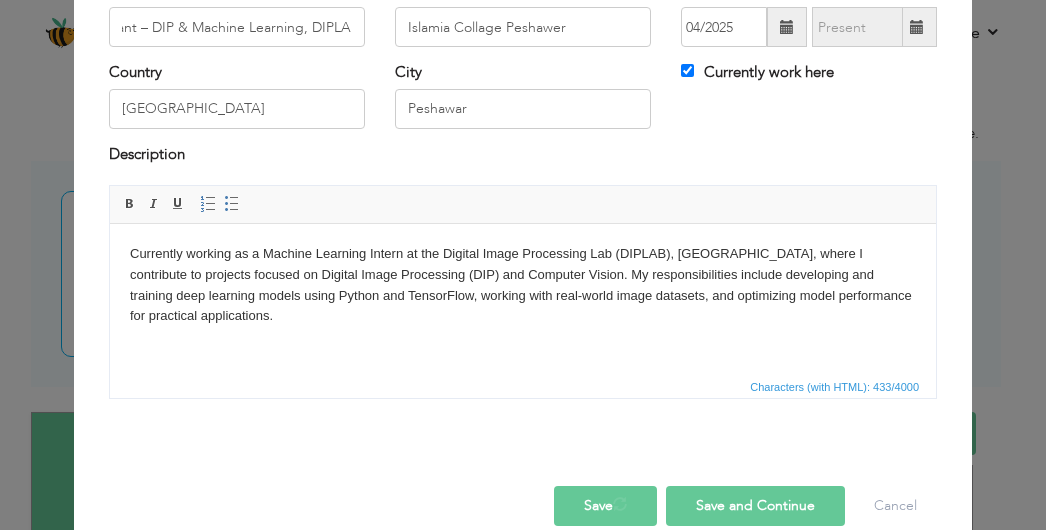 scroll, scrollTop: 0, scrollLeft: 0, axis: both 